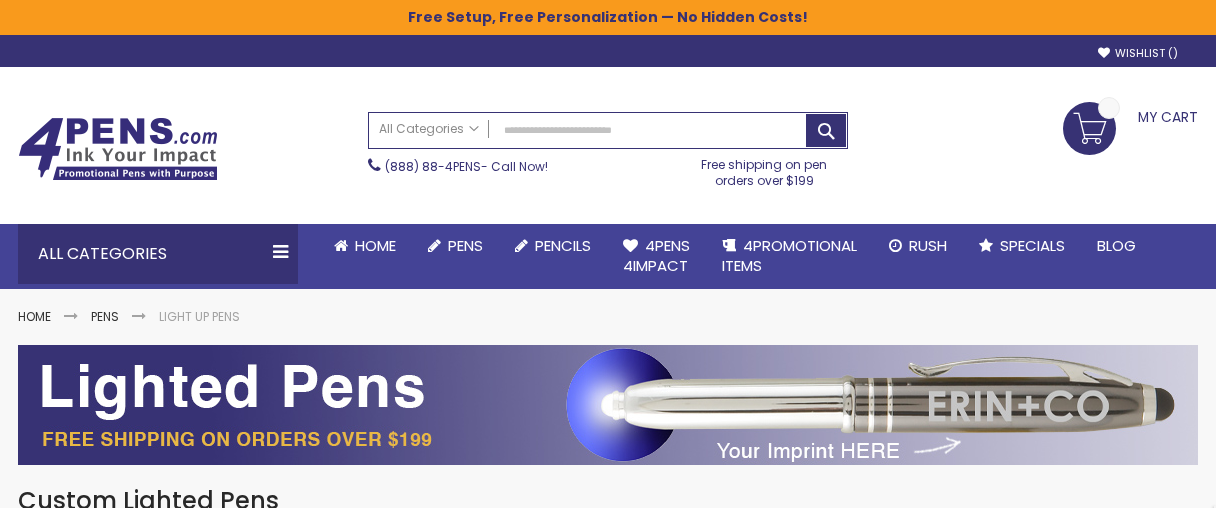 scroll, scrollTop: 0, scrollLeft: 0, axis: both 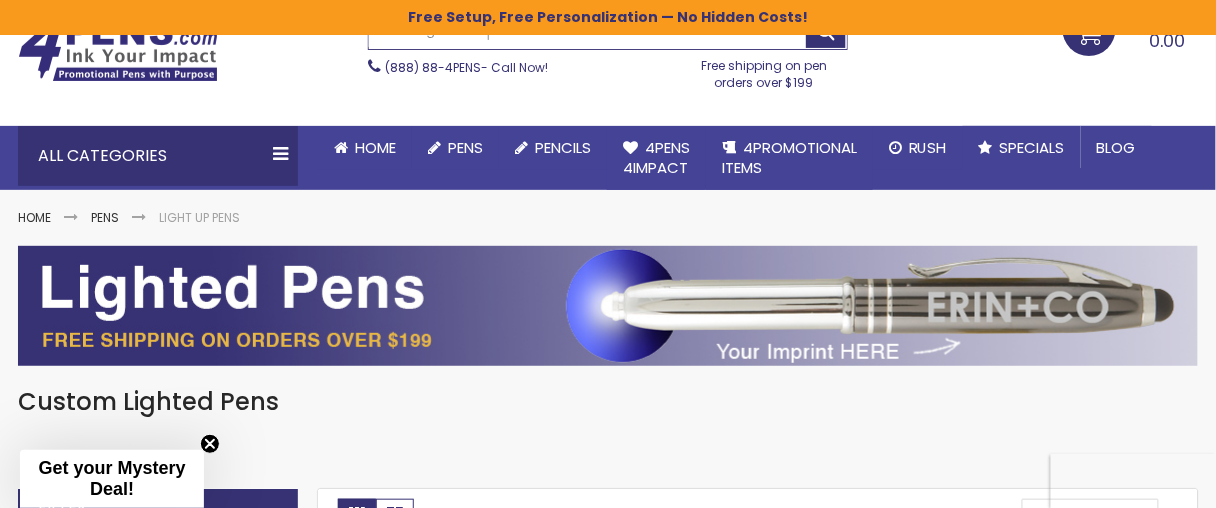 click at bounding box center [608, 306] 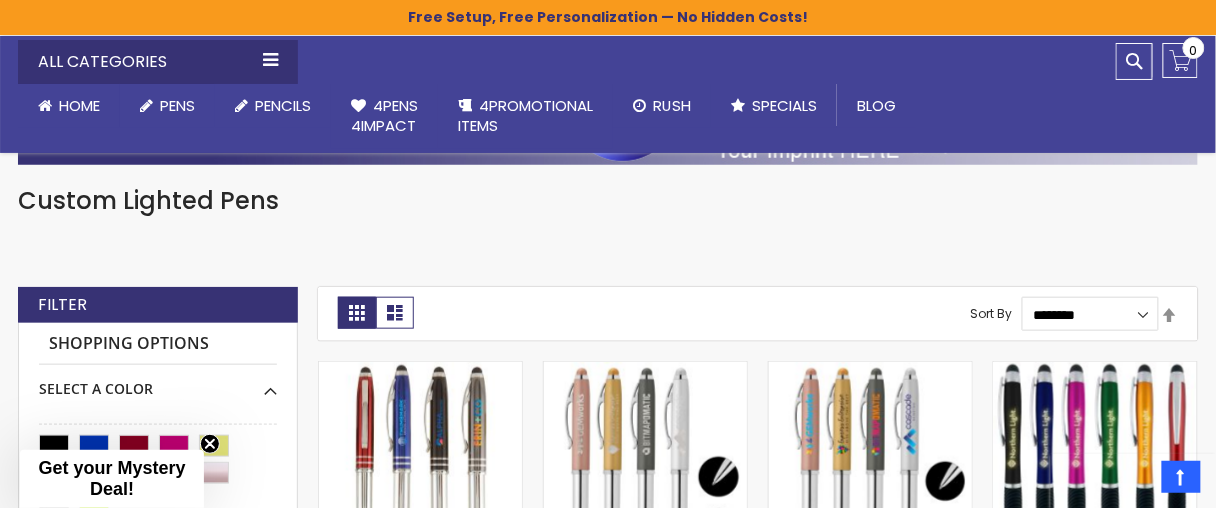 scroll, scrollTop: 500, scrollLeft: 0, axis: vertical 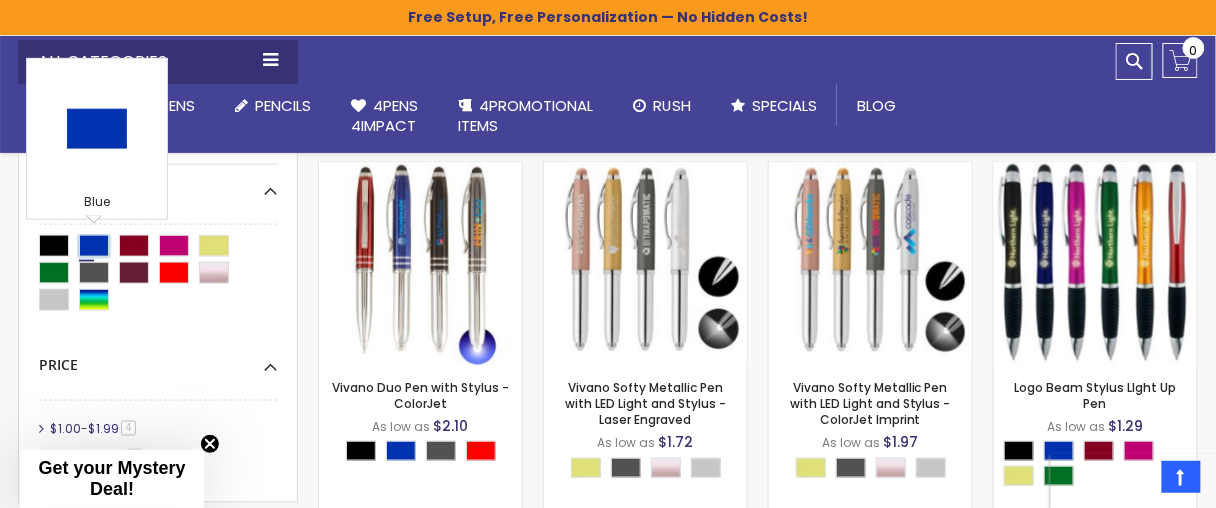 click at bounding box center [94, 246] 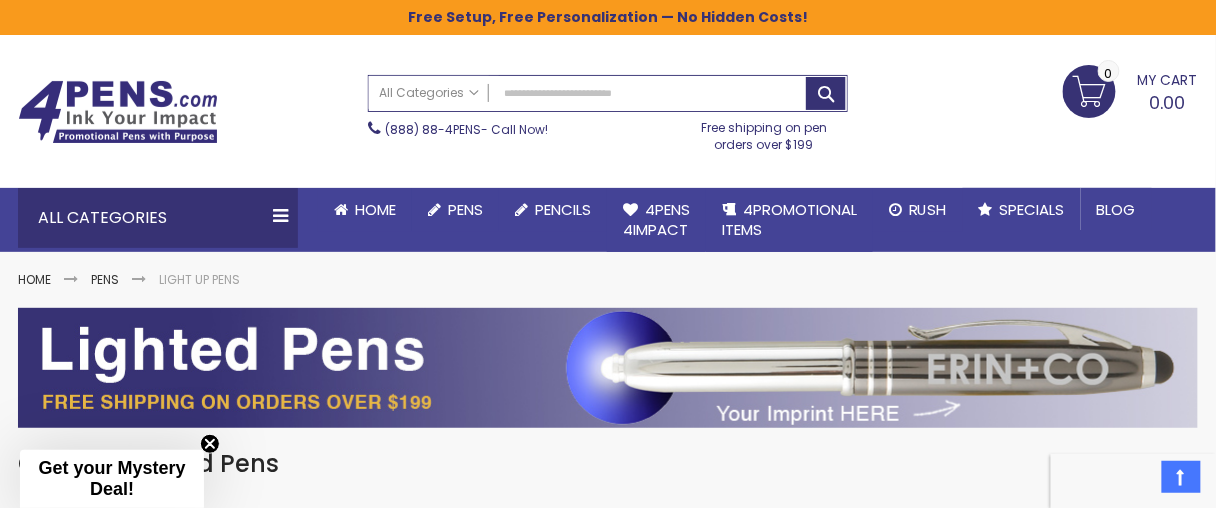 scroll, scrollTop: 0, scrollLeft: 0, axis: both 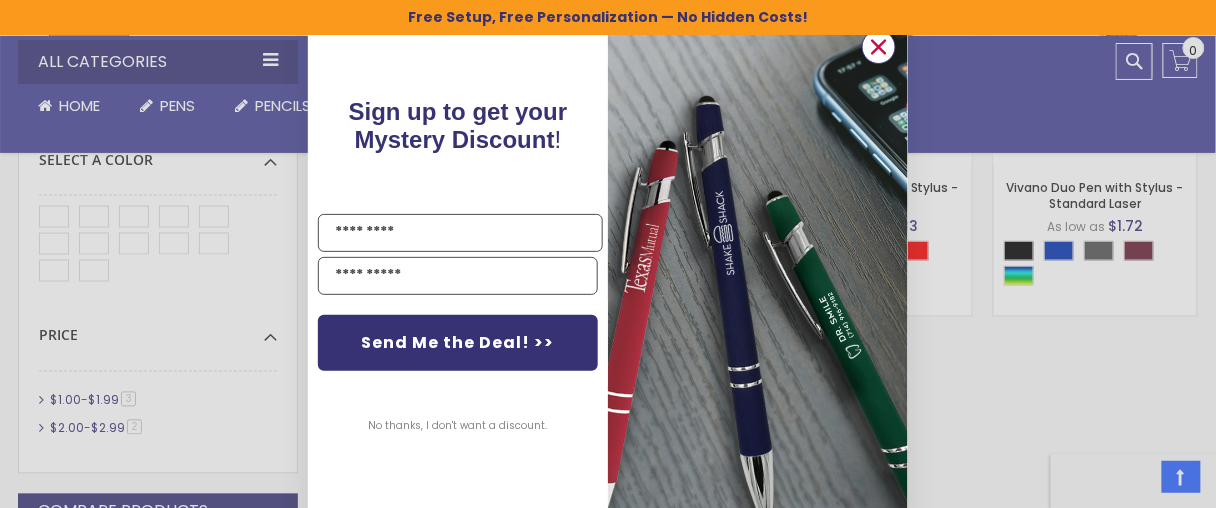 click 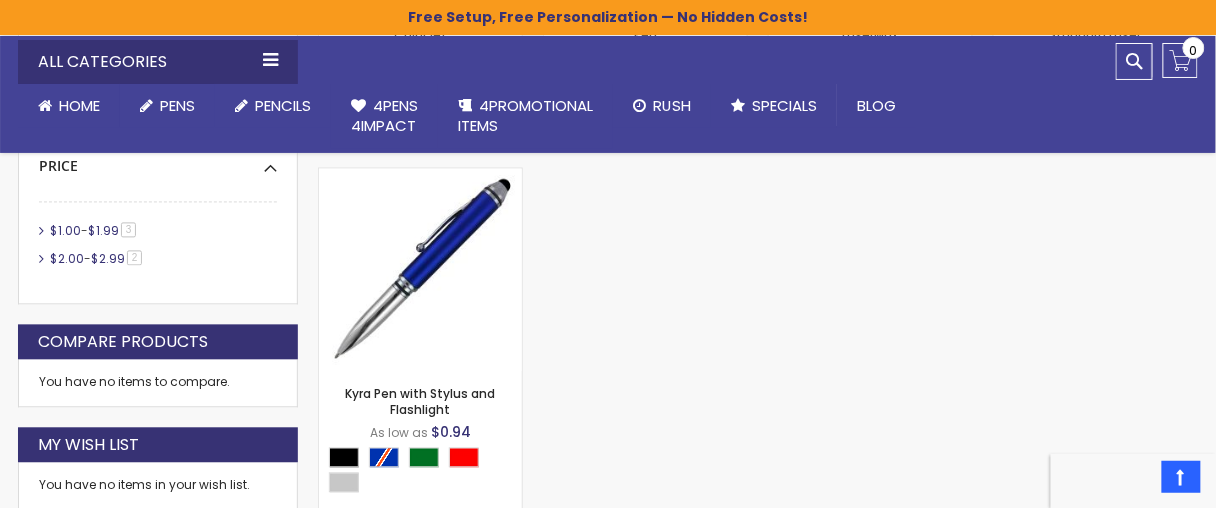 scroll, scrollTop: 900, scrollLeft: 0, axis: vertical 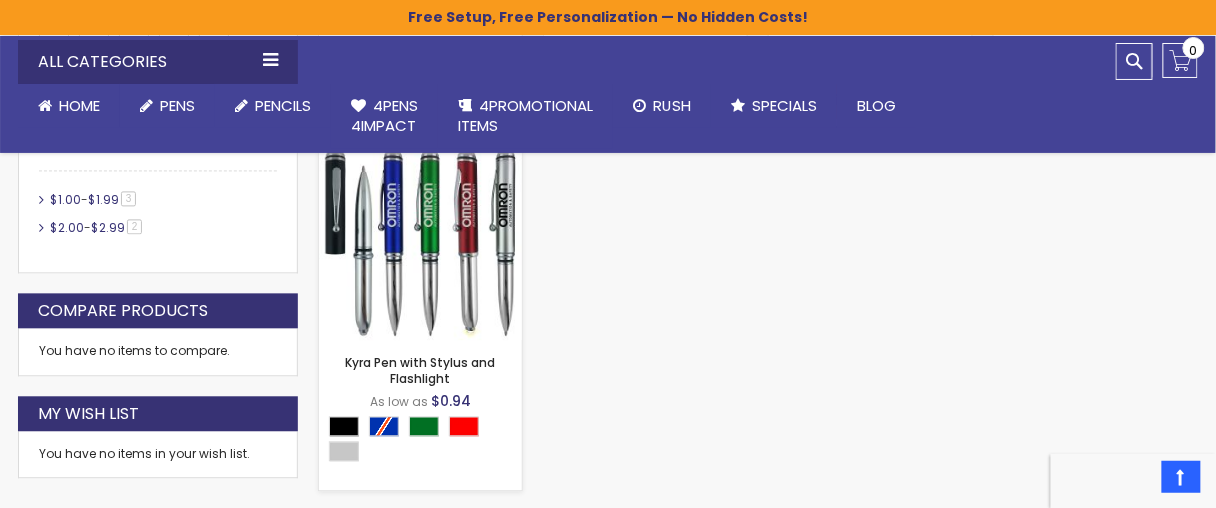 click at bounding box center (420, 239) 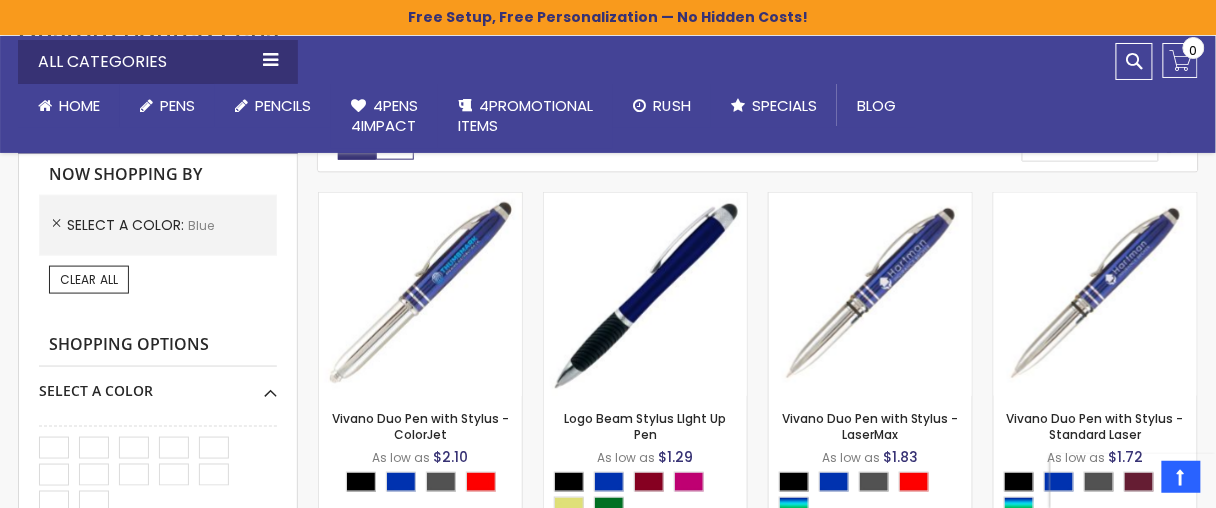 scroll, scrollTop: 500, scrollLeft: 0, axis: vertical 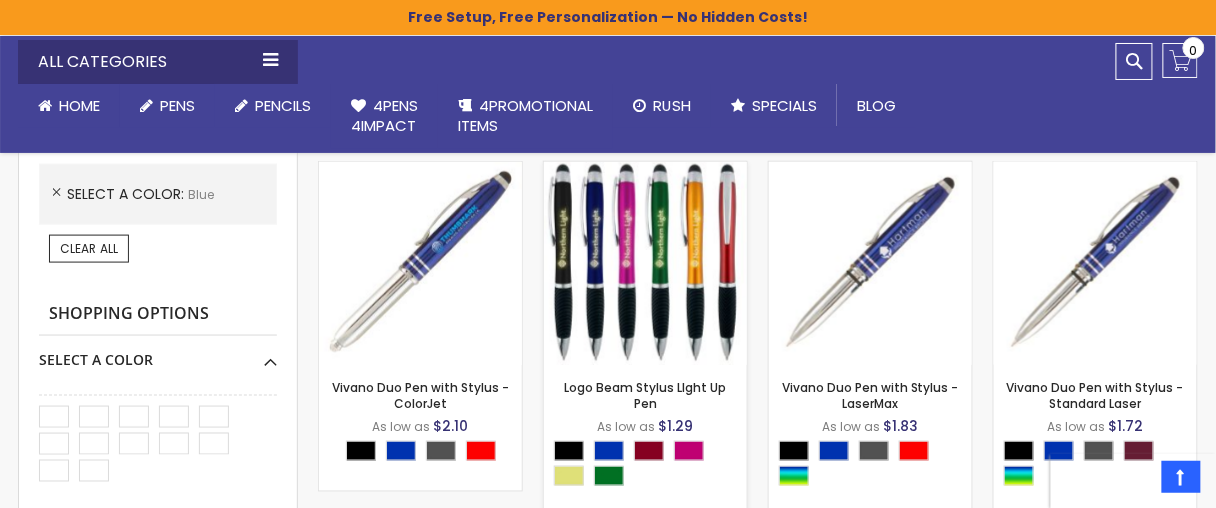 click at bounding box center (645, 263) 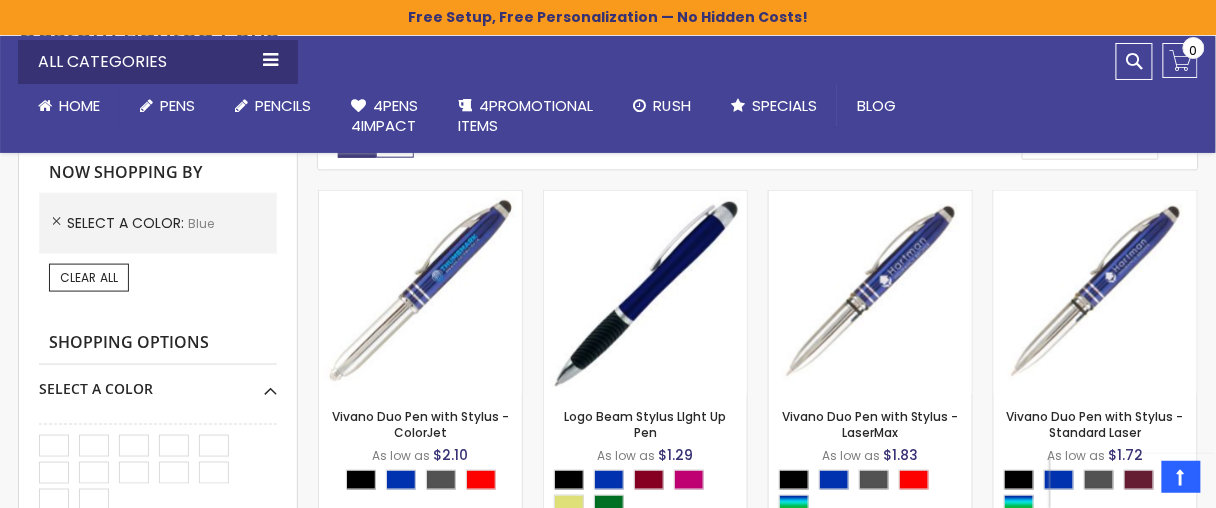 scroll, scrollTop: 500, scrollLeft: 0, axis: vertical 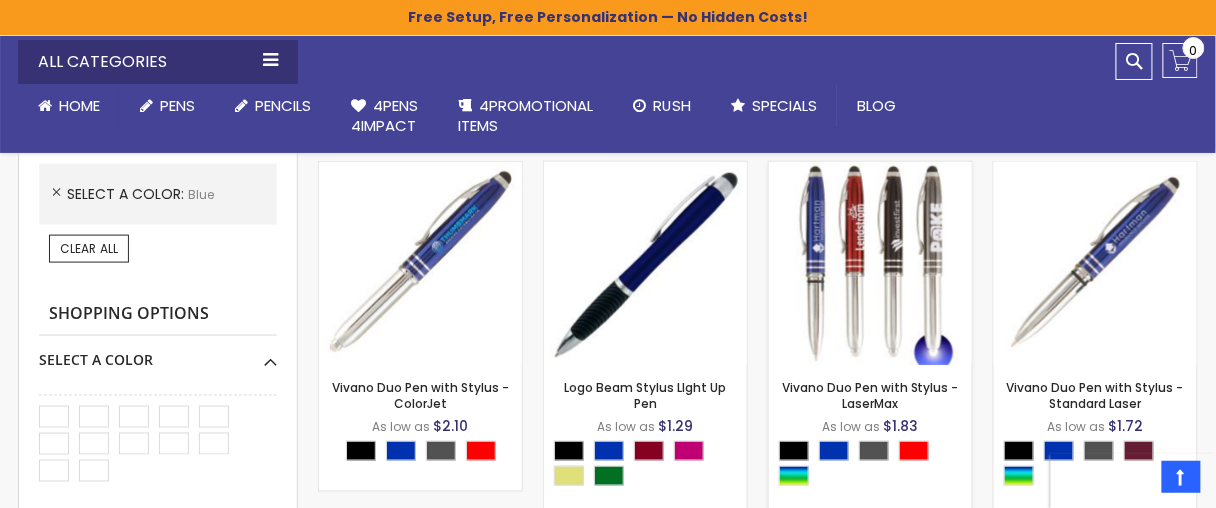 click at bounding box center [870, 263] 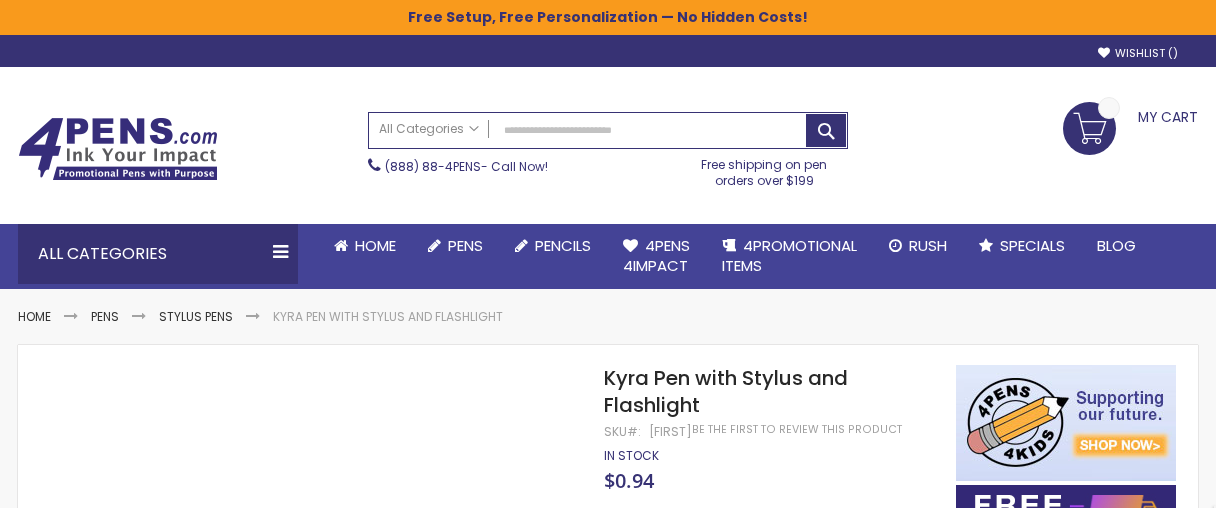 scroll, scrollTop: 0, scrollLeft: 0, axis: both 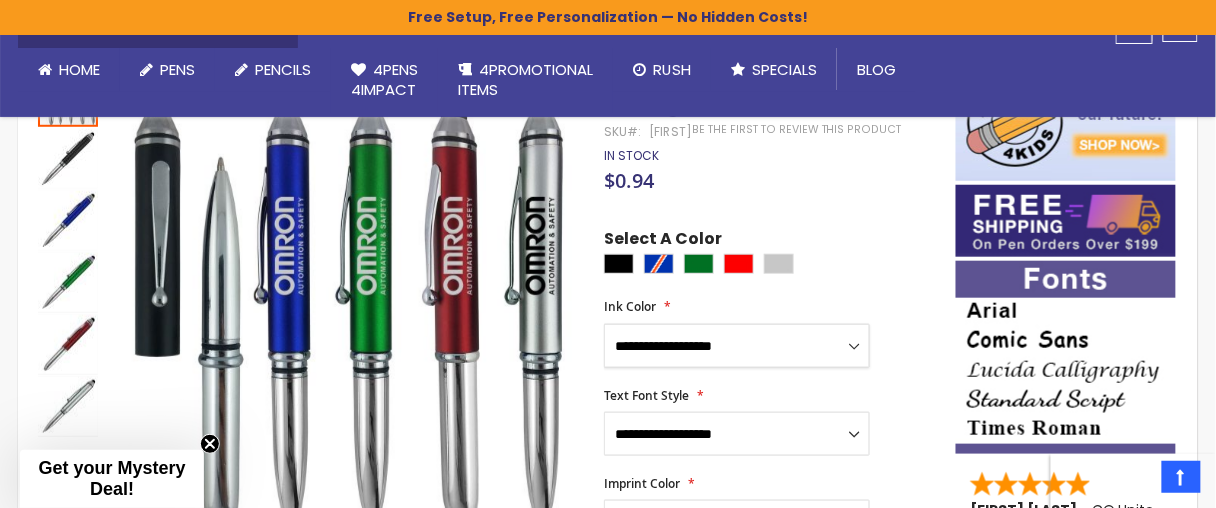 click on "**********" at bounding box center (737, 346) 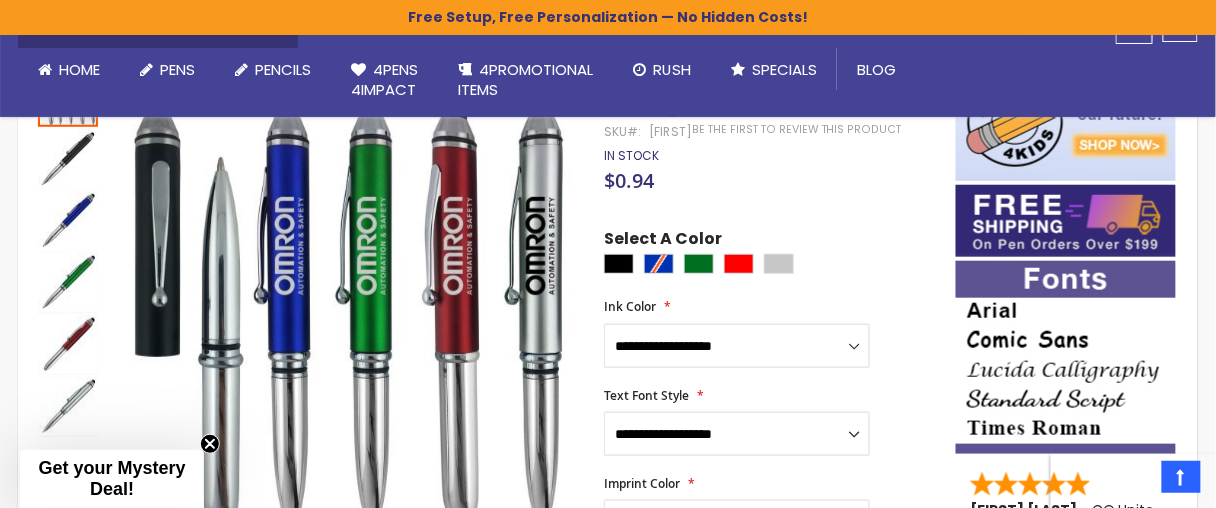 click on "Select A Color" at bounding box center (770, 254) 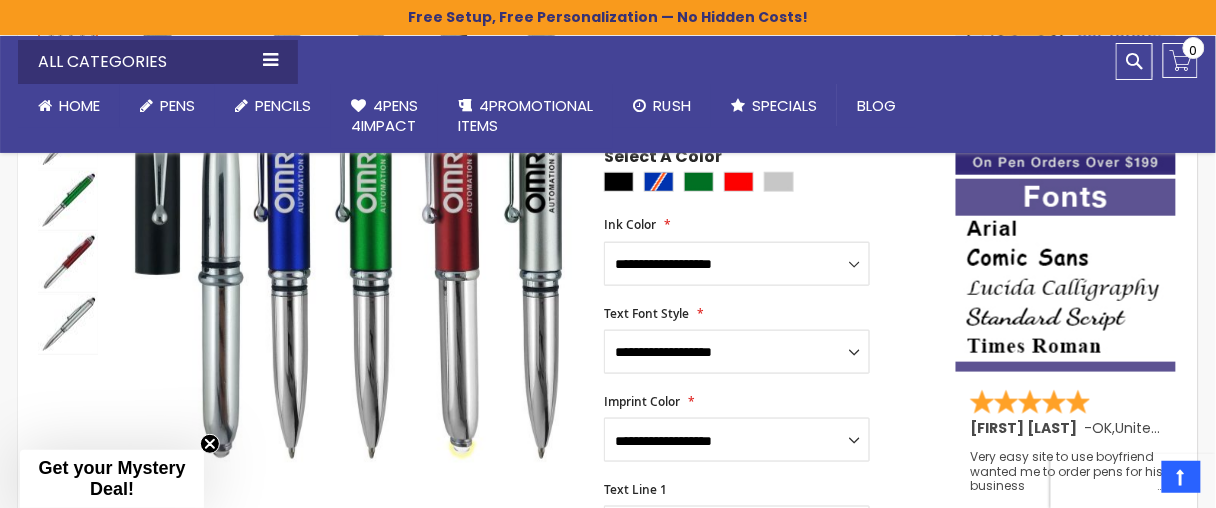 scroll, scrollTop: 500, scrollLeft: 0, axis: vertical 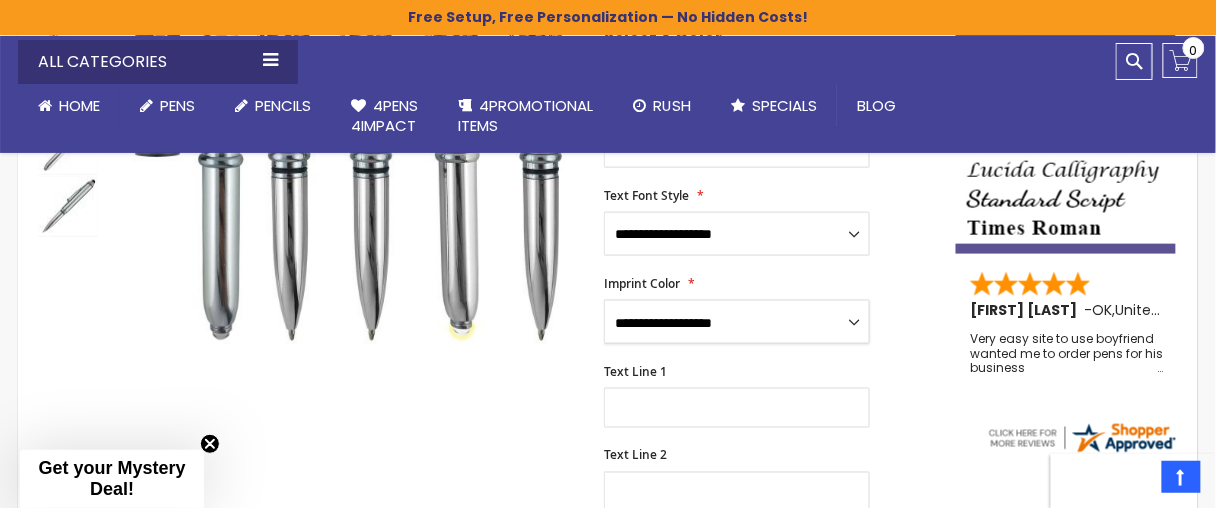 click on "**********" at bounding box center [737, 322] 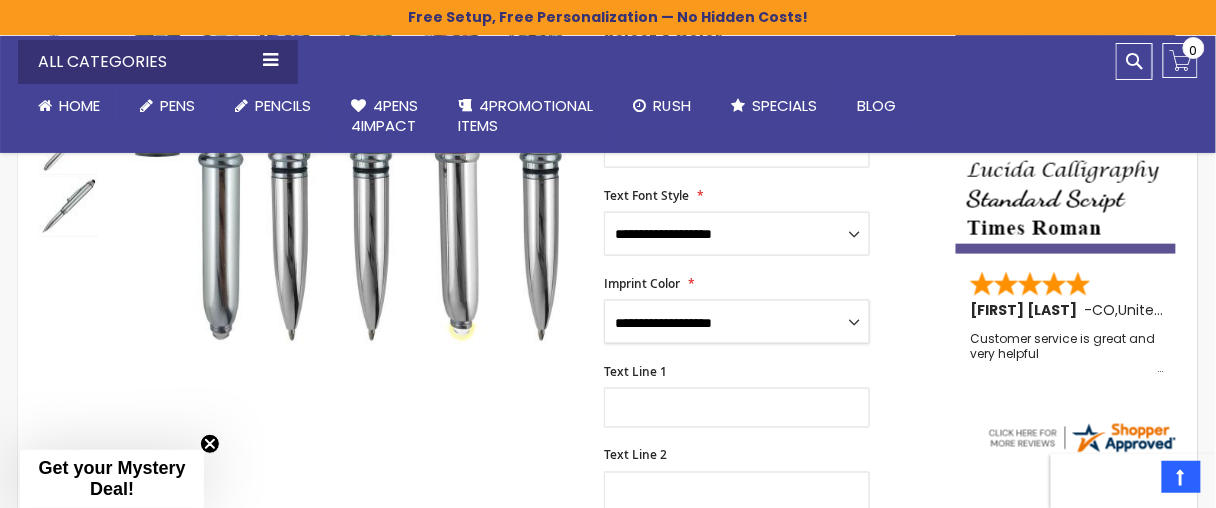 click on "**********" at bounding box center [737, 322] 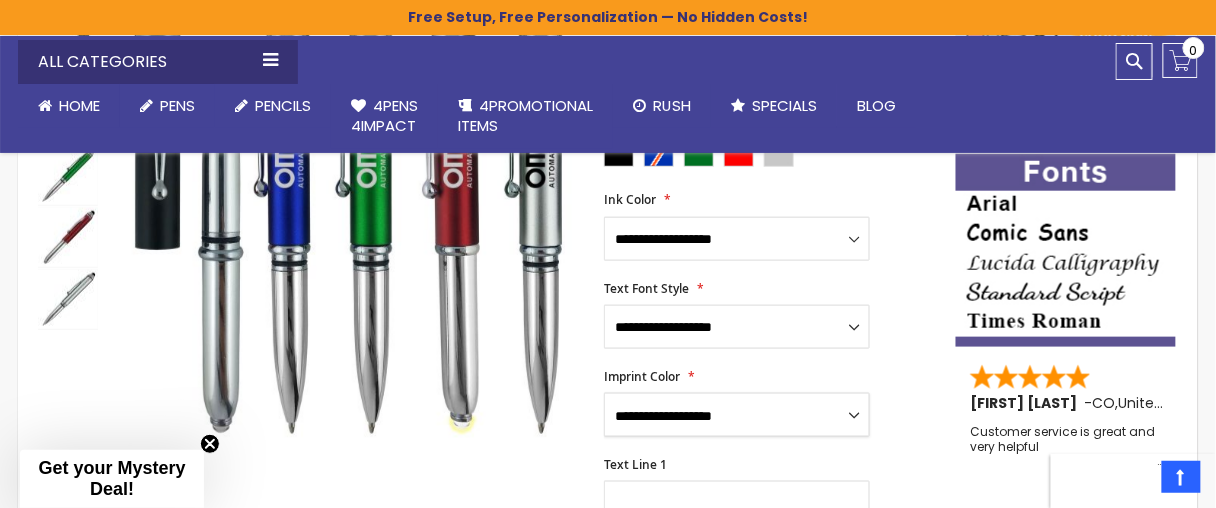 scroll, scrollTop: 300, scrollLeft: 0, axis: vertical 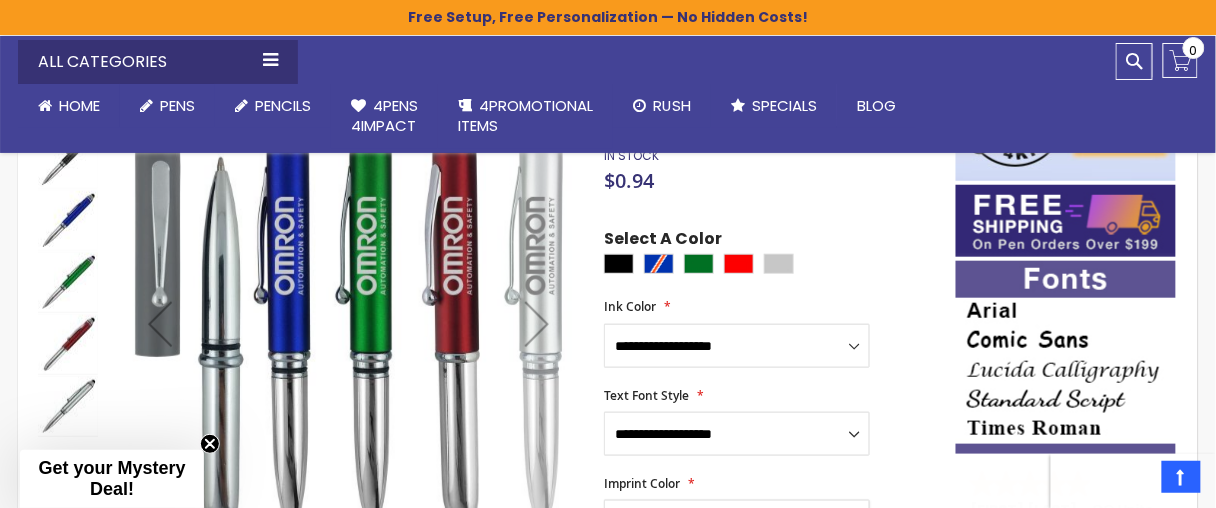 click at bounding box center (537, 324) 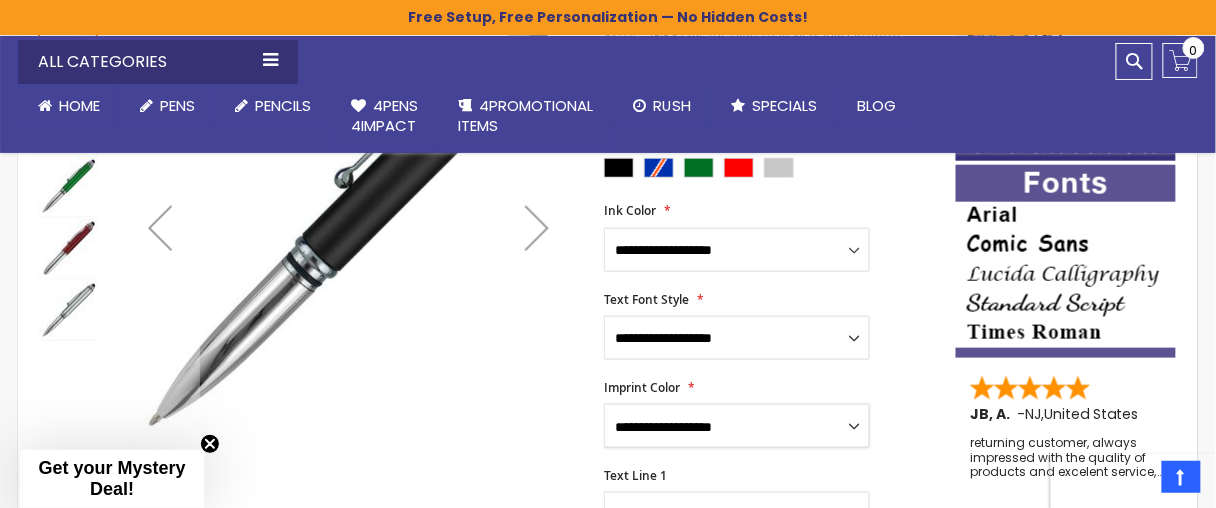 scroll, scrollTop: 300, scrollLeft: 0, axis: vertical 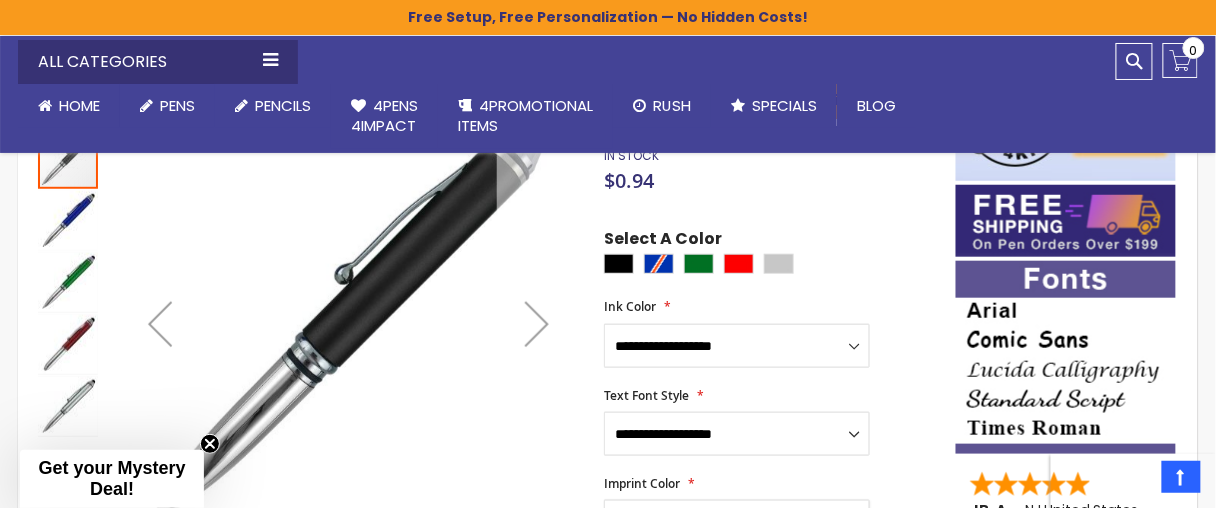 click at bounding box center (537, 324) 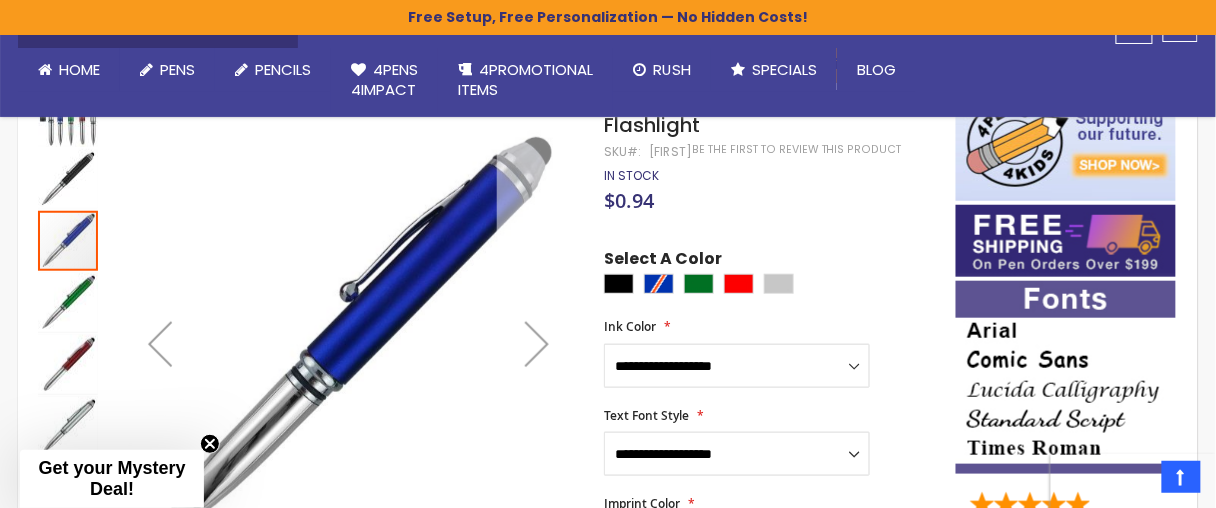 scroll, scrollTop: 300, scrollLeft: 0, axis: vertical 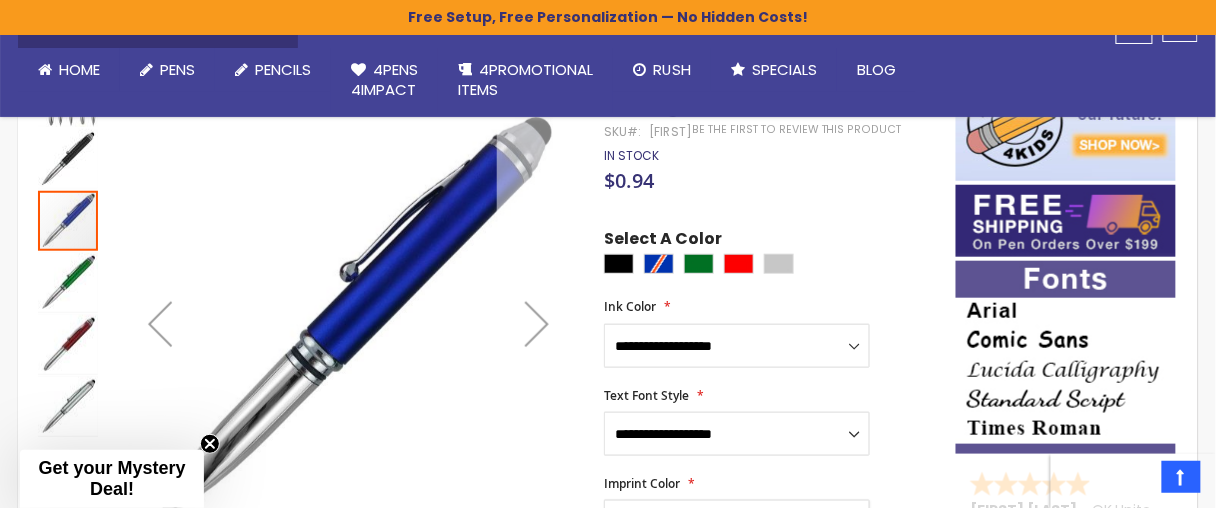 click at bounding box center [537, 324] 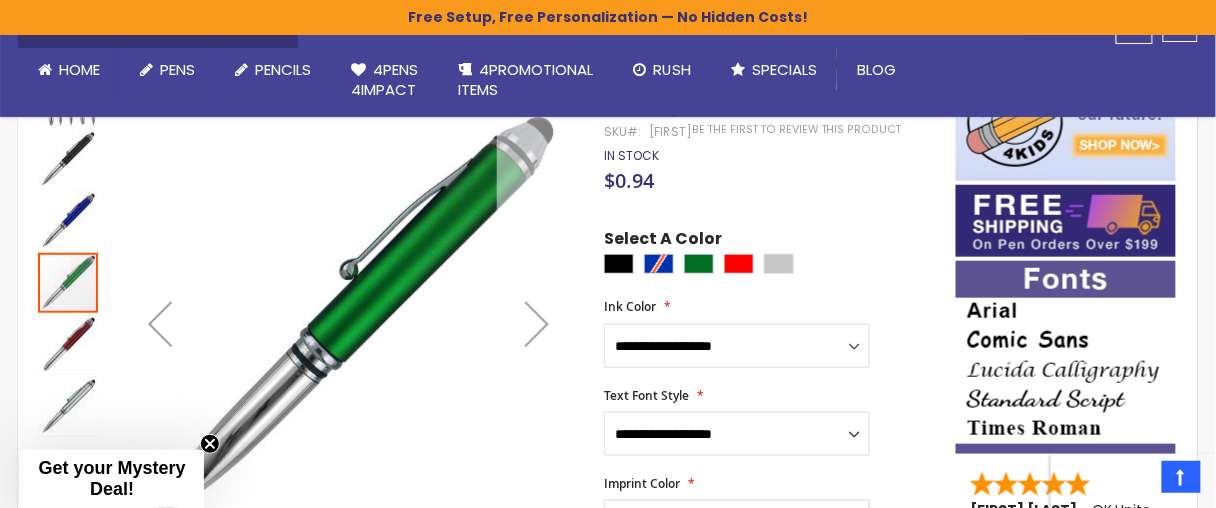 click at bounding box center [537, 324] 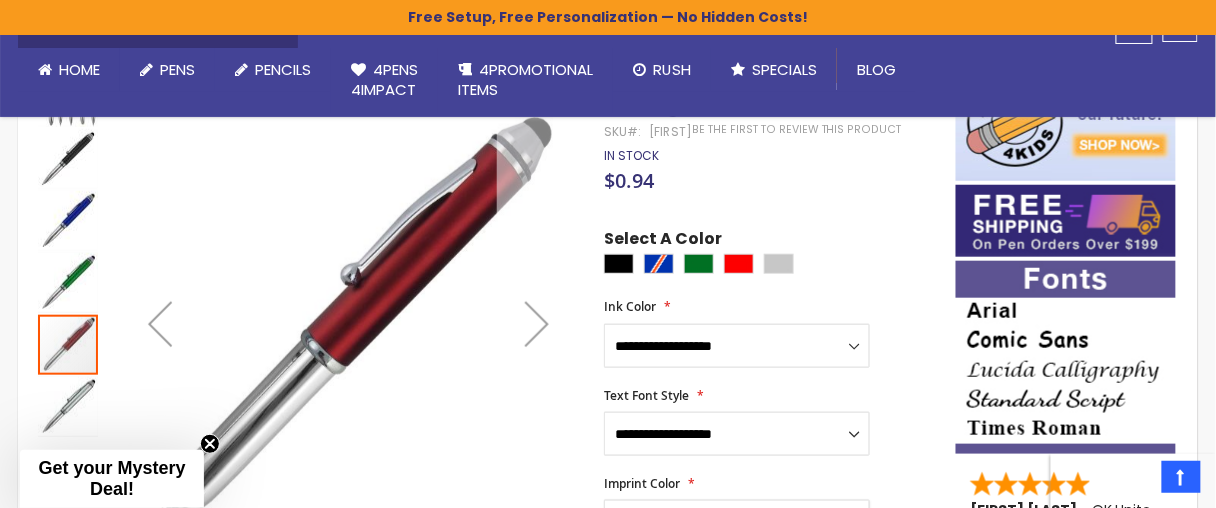 click at bounding box center (537, 324) 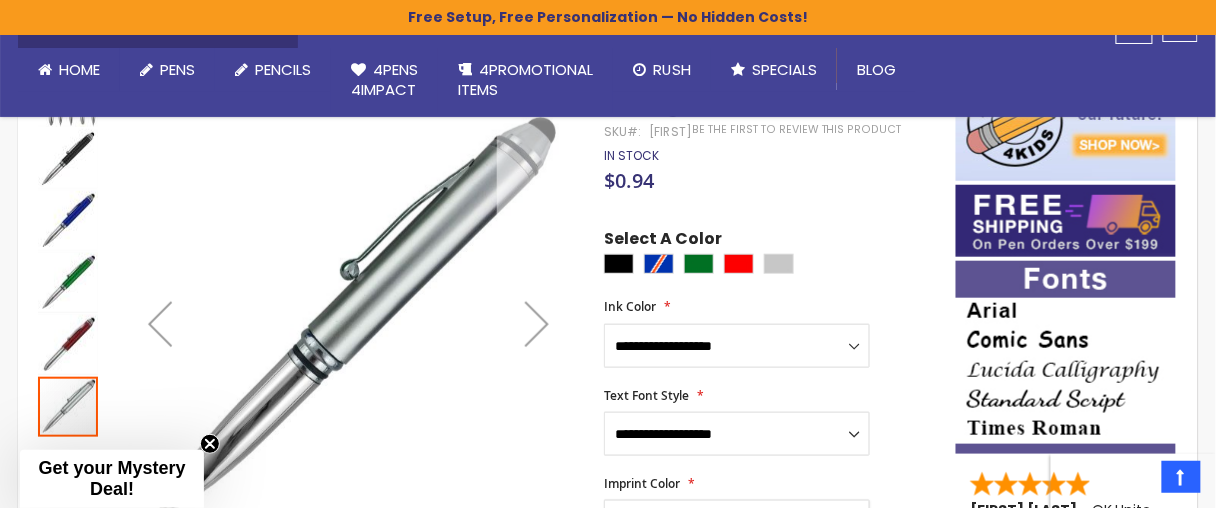 click at bounding box center (537, 324) 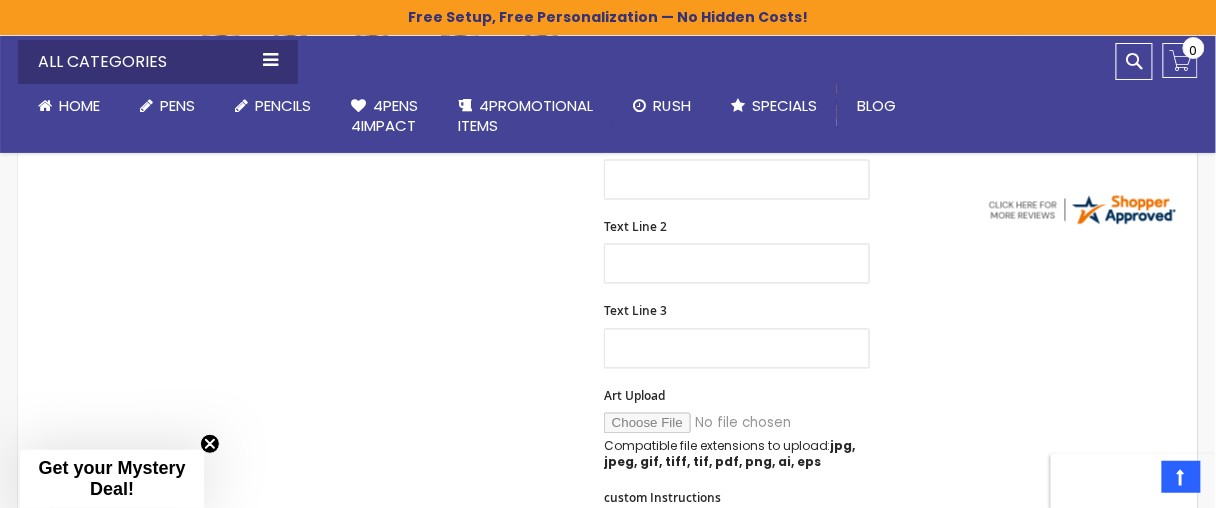 scroll, scrollTop: 800, scrollLeft: 0, axis: vertical 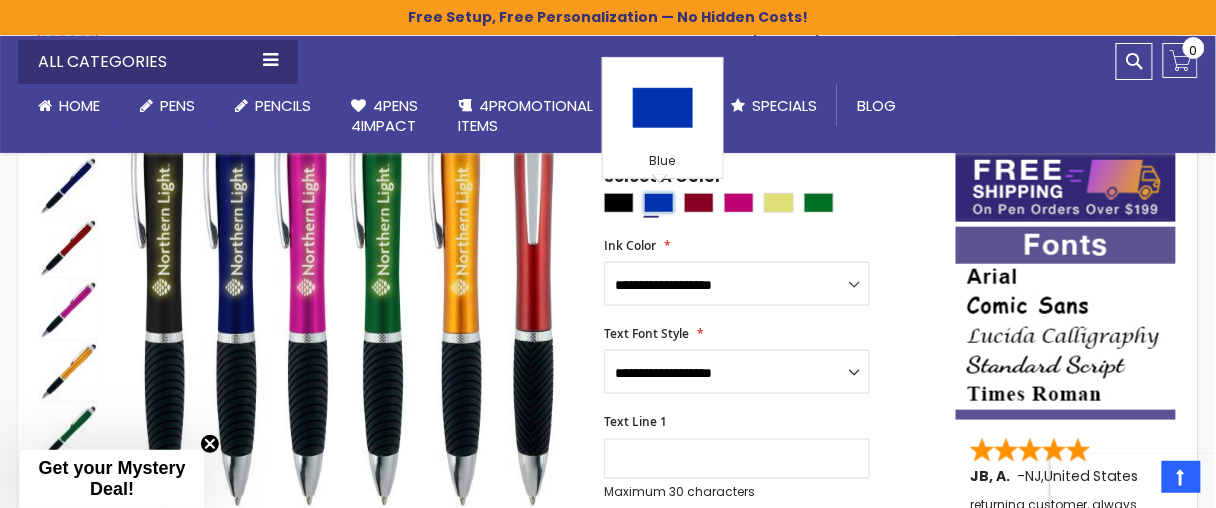 click at bounding box center [659, 203] 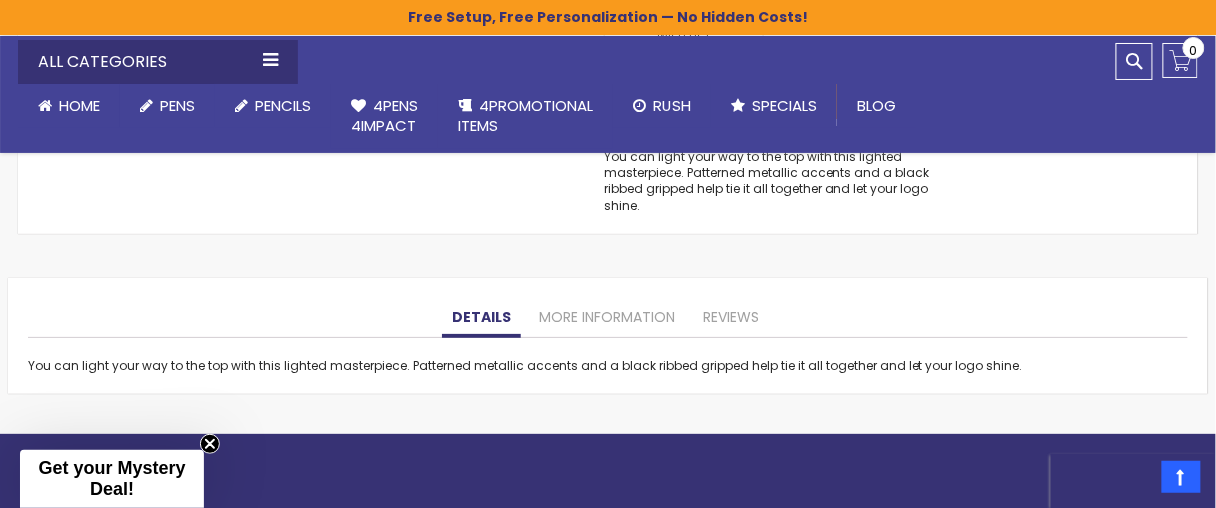 scroll, scrollTop: 1735, scrollLeft: 0, axis: vertical 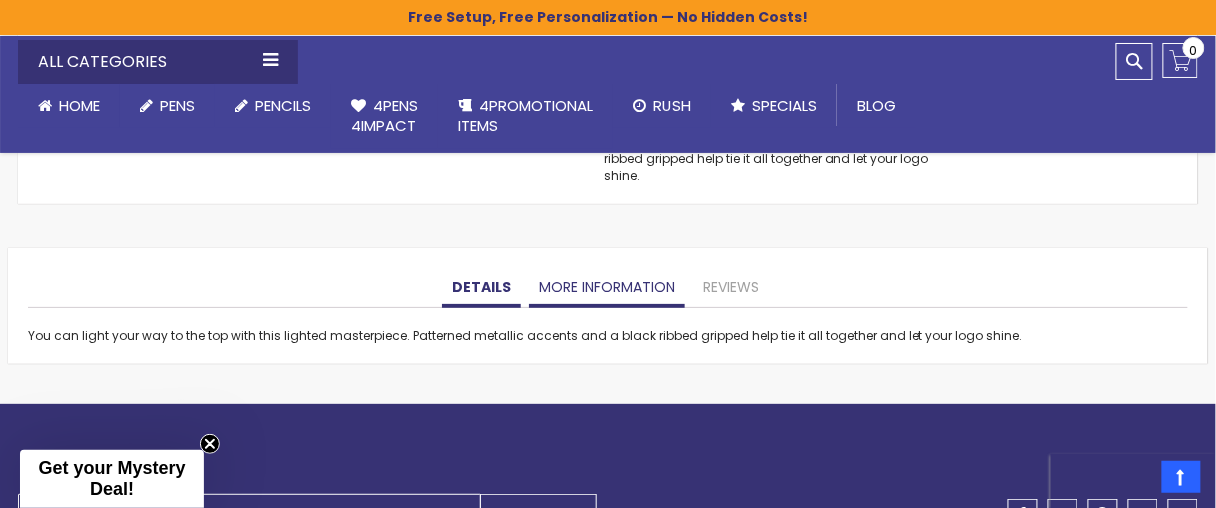 click on "More Information" at bounding box center [607, 288] 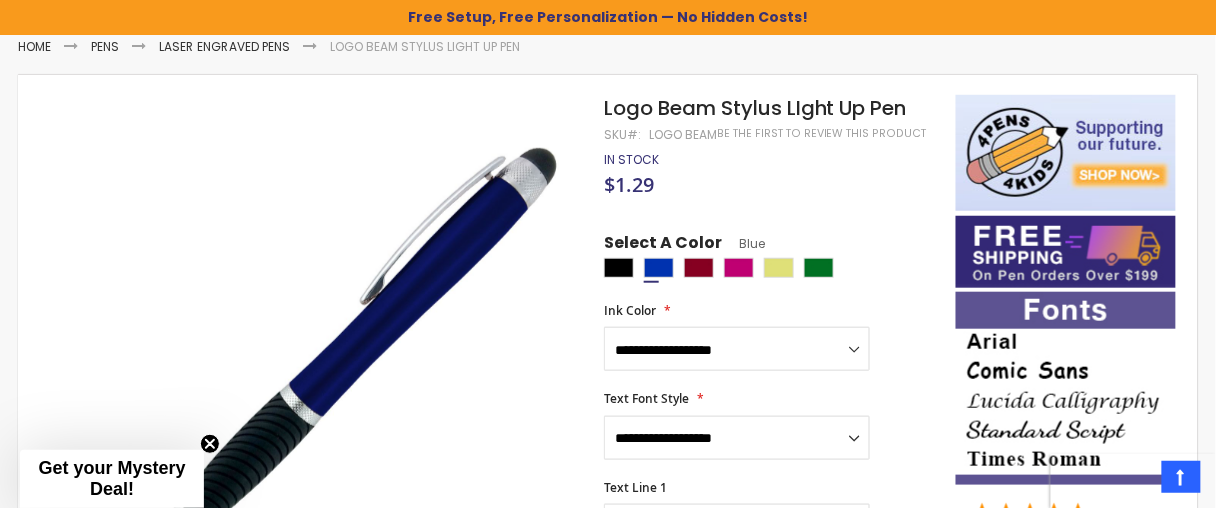 scroll, scrollTop: 228, scrollLeft: 0, axis: vertical 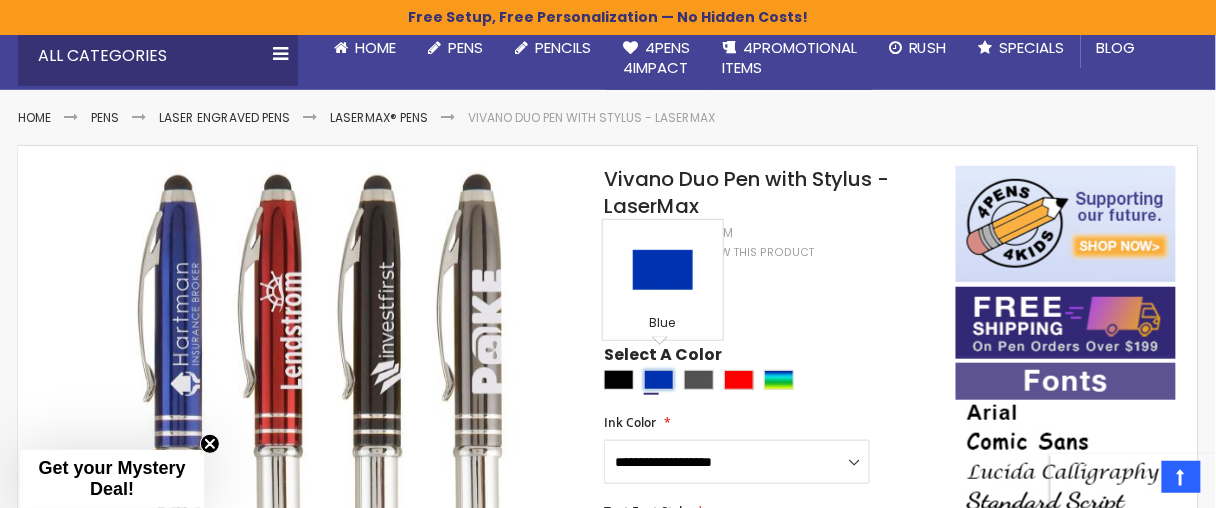 click at bounding box center [659, 380] 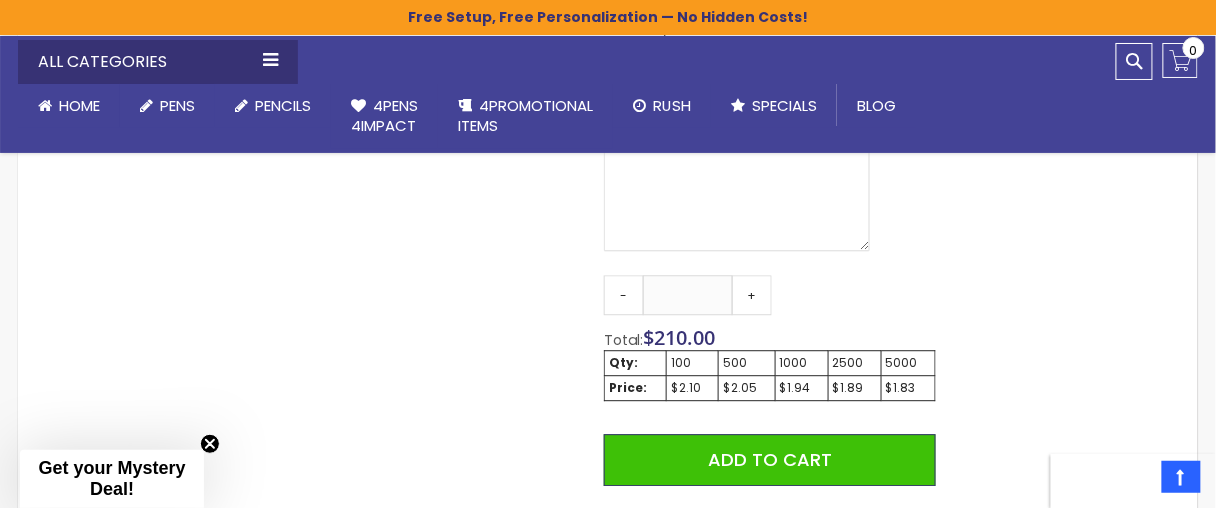 scroll, scrollTop: 1200, scrollLeft: 0, axis: vertical 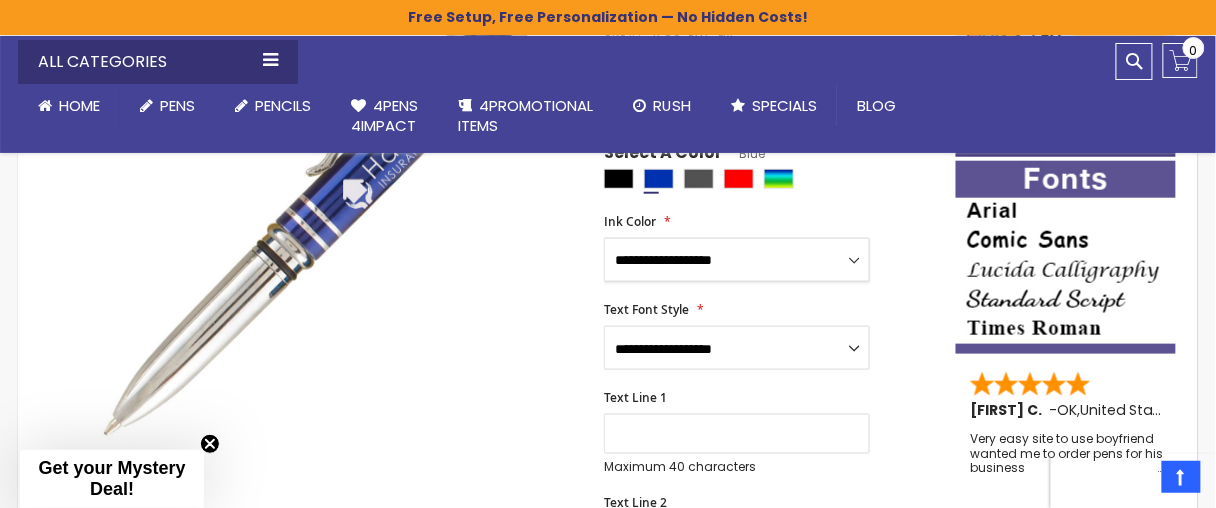 click on "**********" at bounding box center [737, 260] 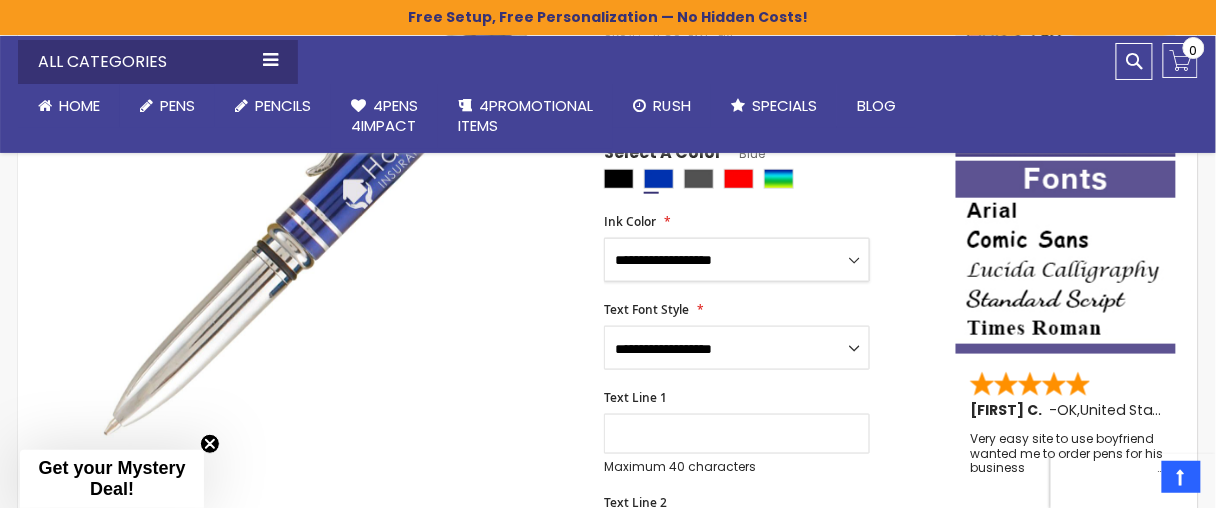 click on "**********" at bounding box center [737, 260] 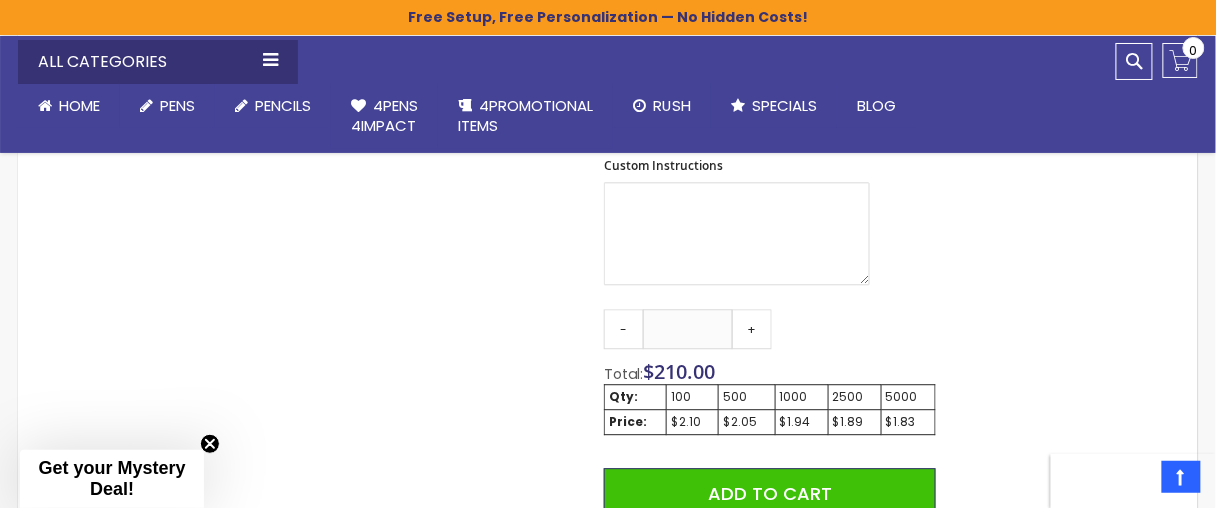 scroll, scrollTop: 1151, scrollLeft: 0, axis: vertical 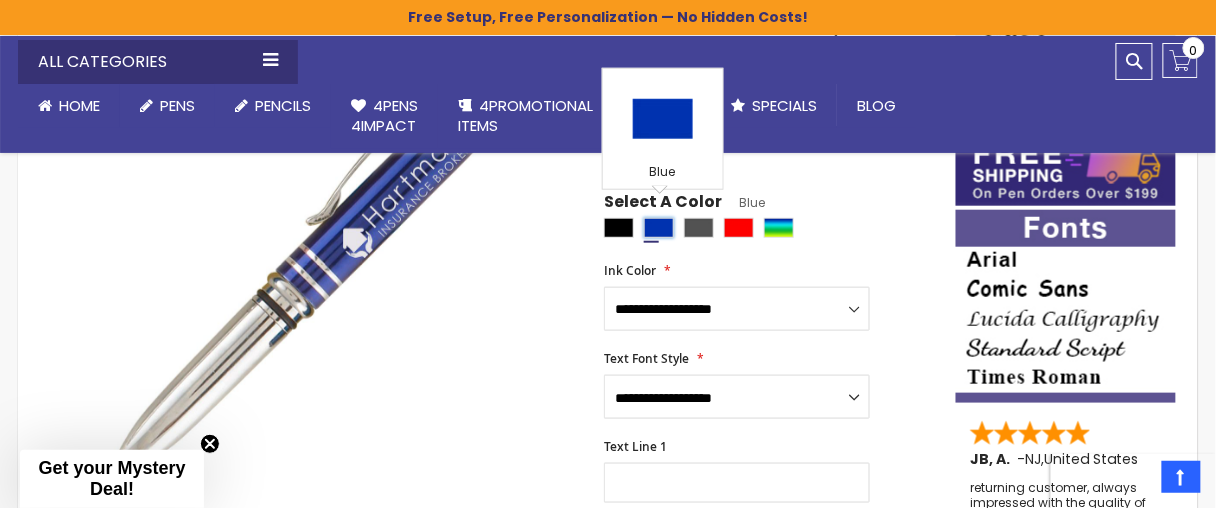 click at bounding box center [659, 228] 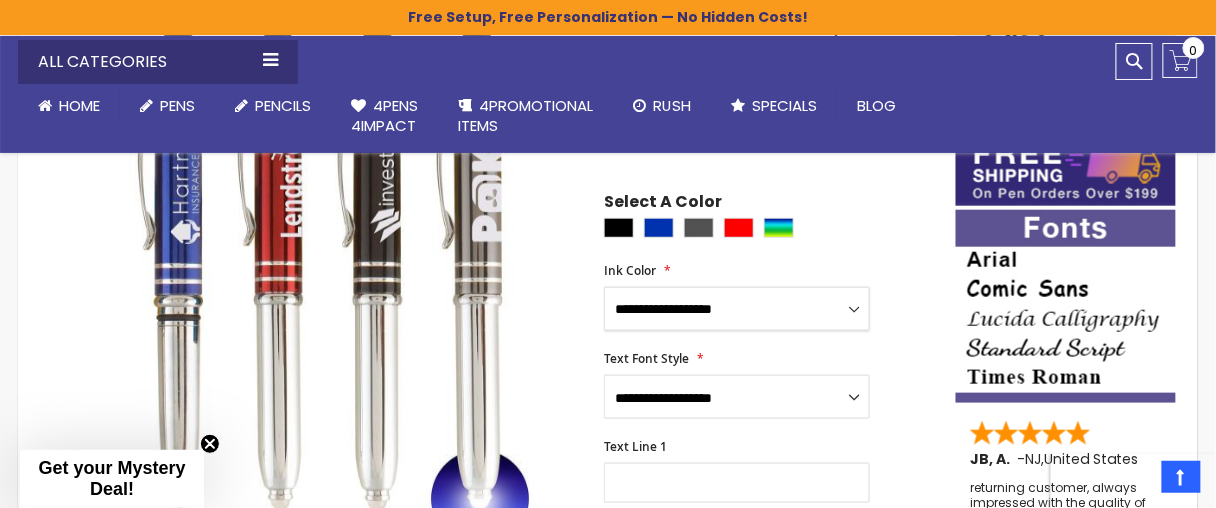 click on "**********" at bounding box center (737, 309) 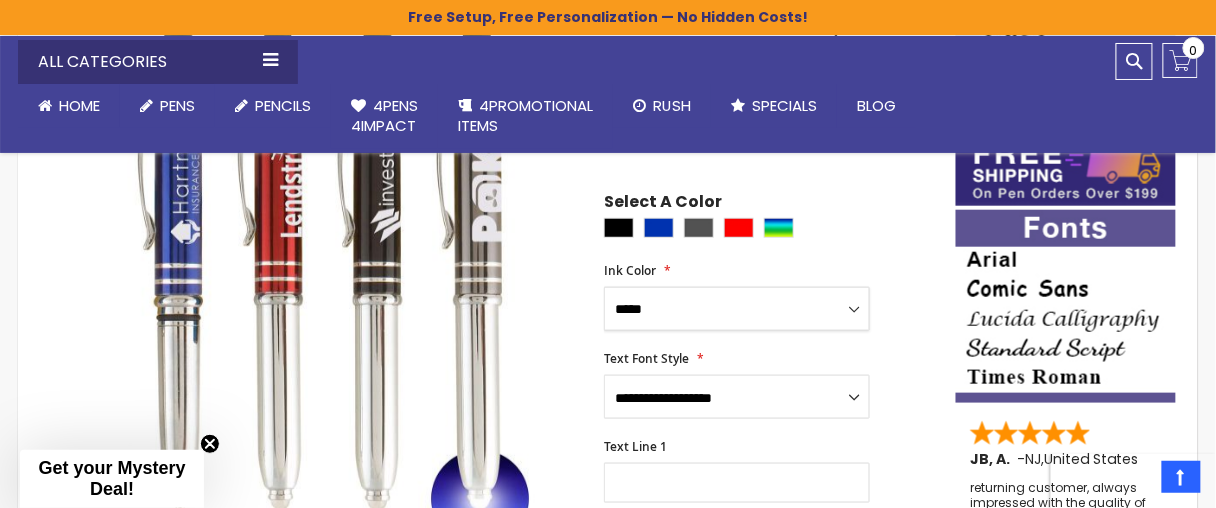 click on "**********" at bounding box center [737, 309] 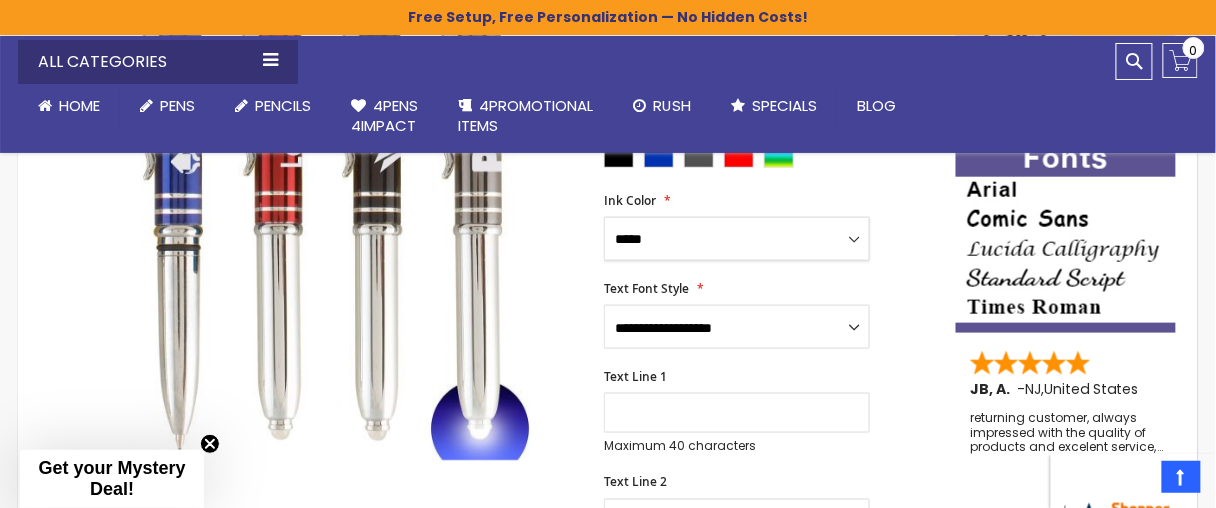 scroll, scrollTop: 451, scrollLeft: 0, axis: vertical 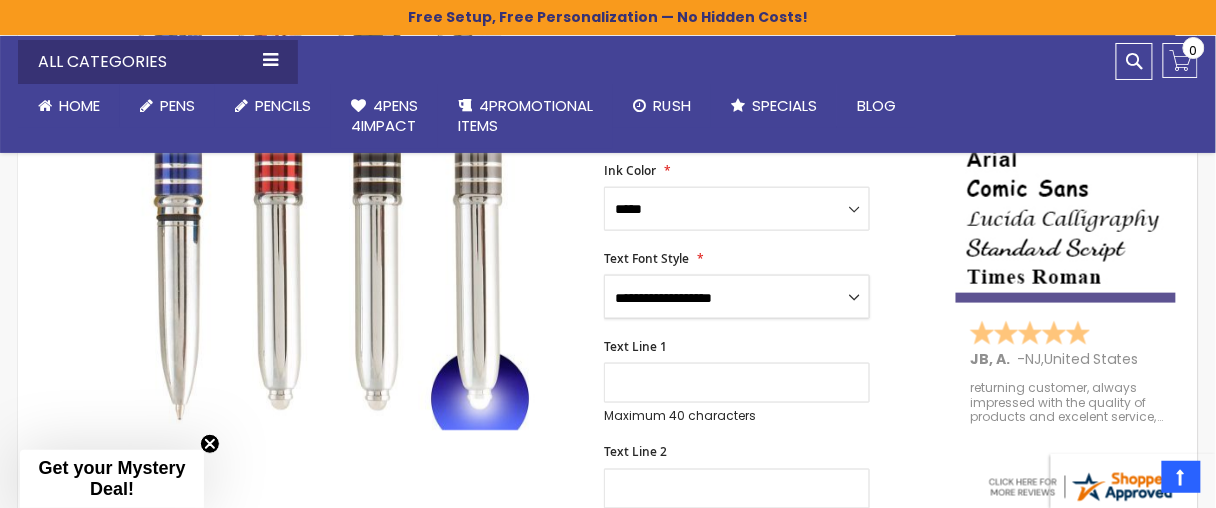 click on "**********" at bounding box center [737, 297] 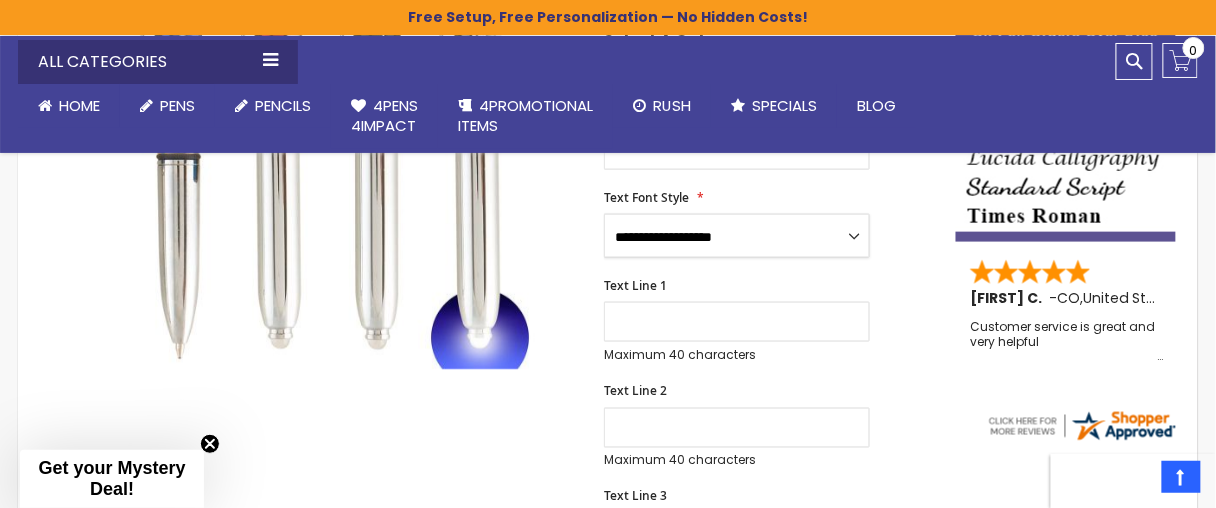 scroll, scrollTop: 400, scrollLeft: 0, axis: vertical 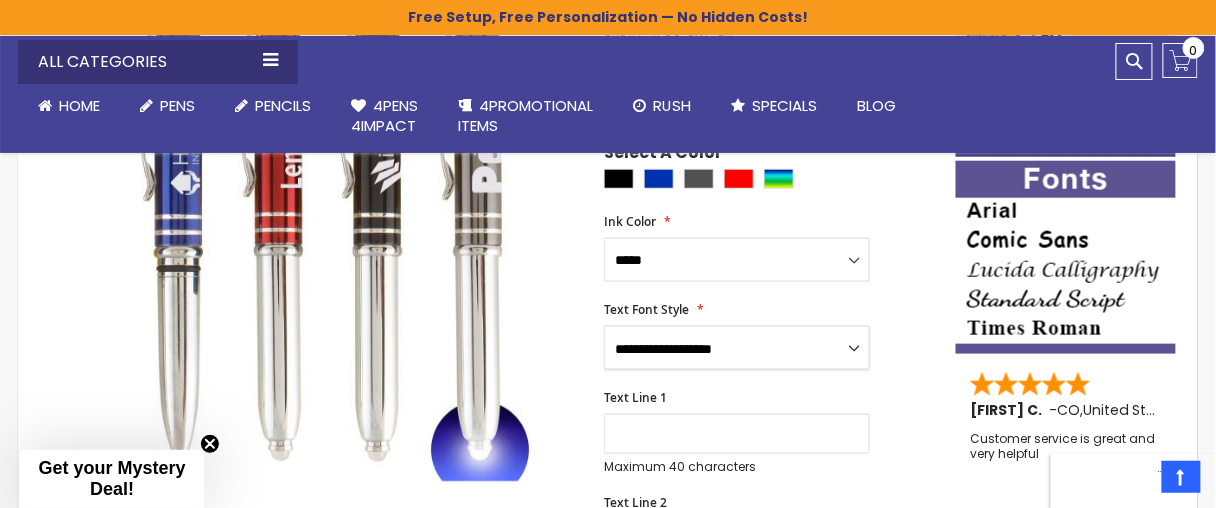 click on "**********" at bounding box center [737, 348] 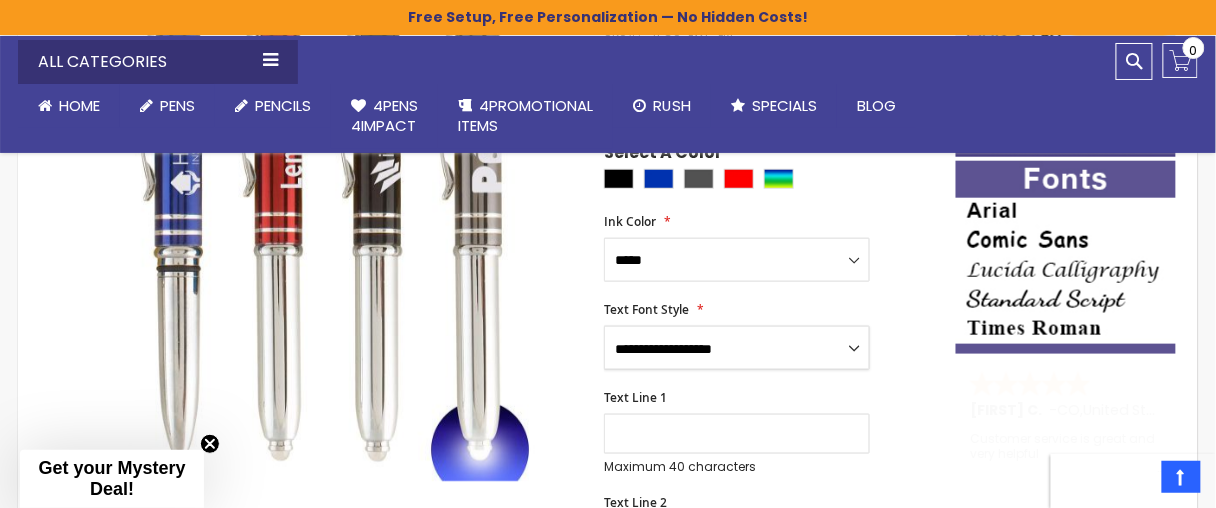 select on "****" 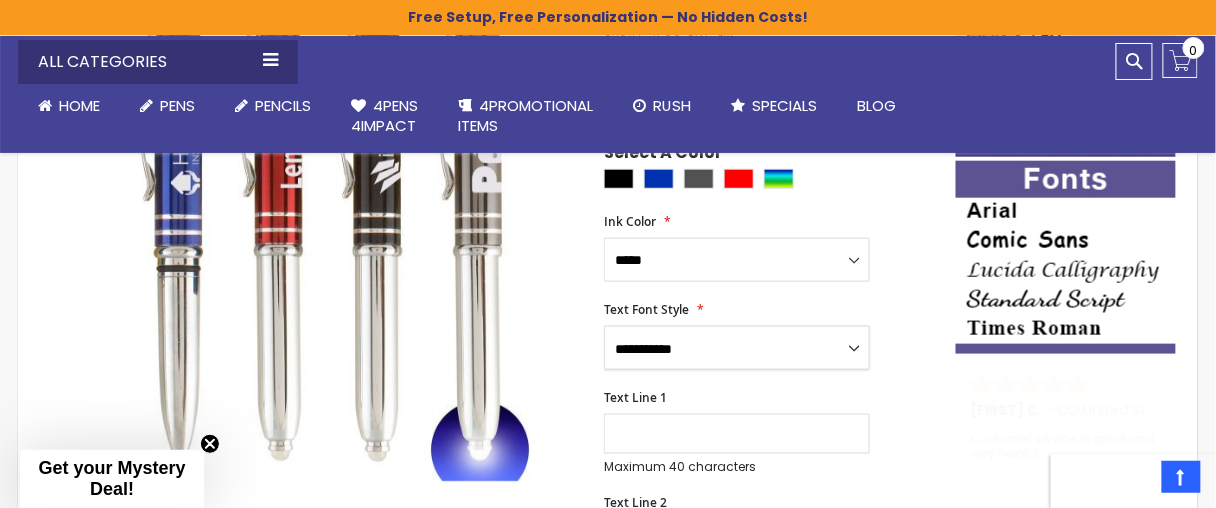 click on "**********" at bounding box center (737, 348) 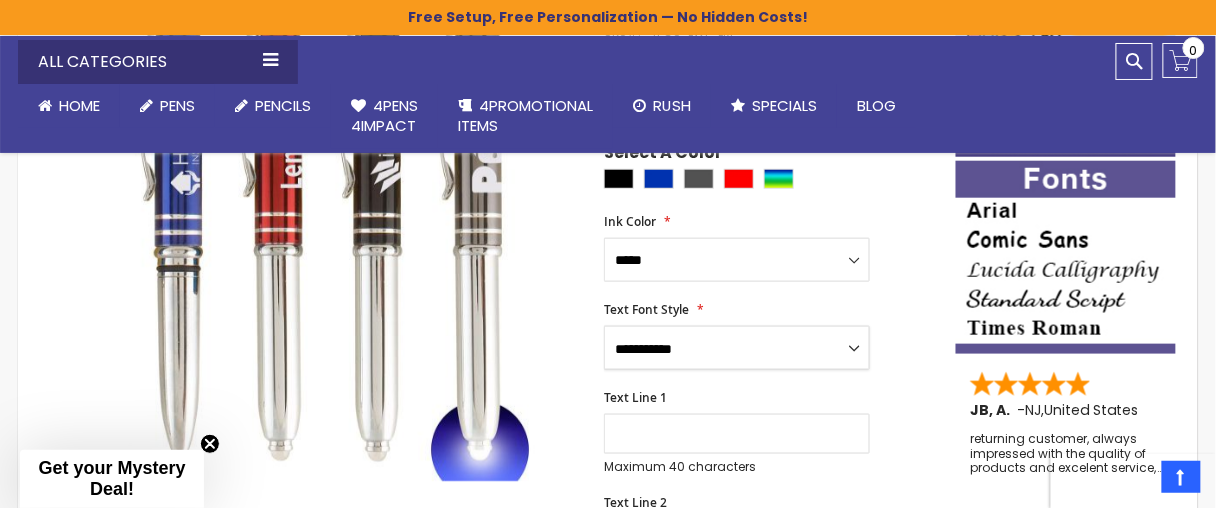 scroll, scrollTop: 500, scrollLeft: 0, axis: vertical 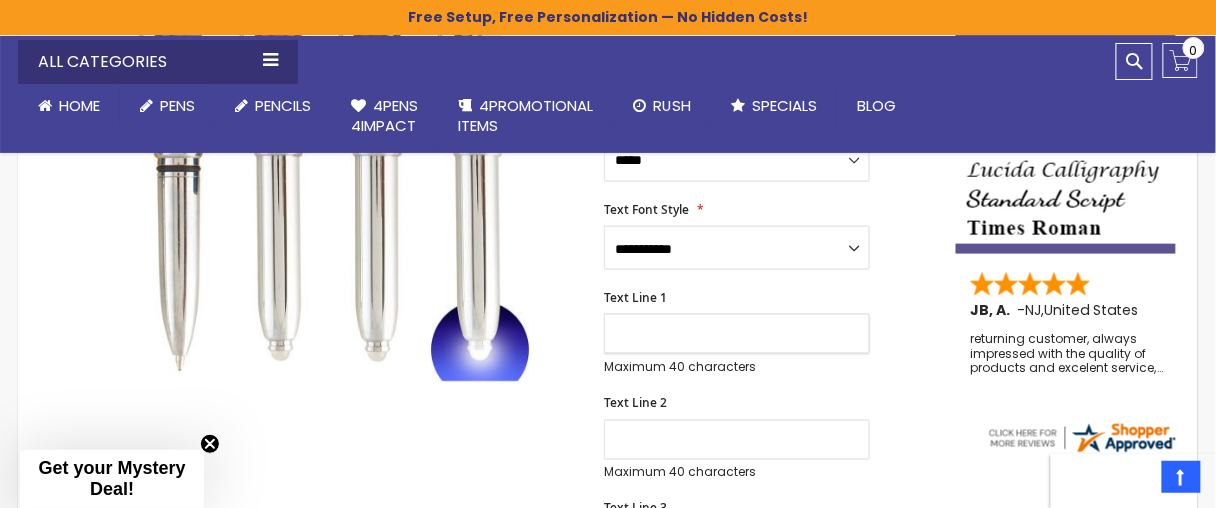 click on "Text Line 1" at bounding box center [737, 334] 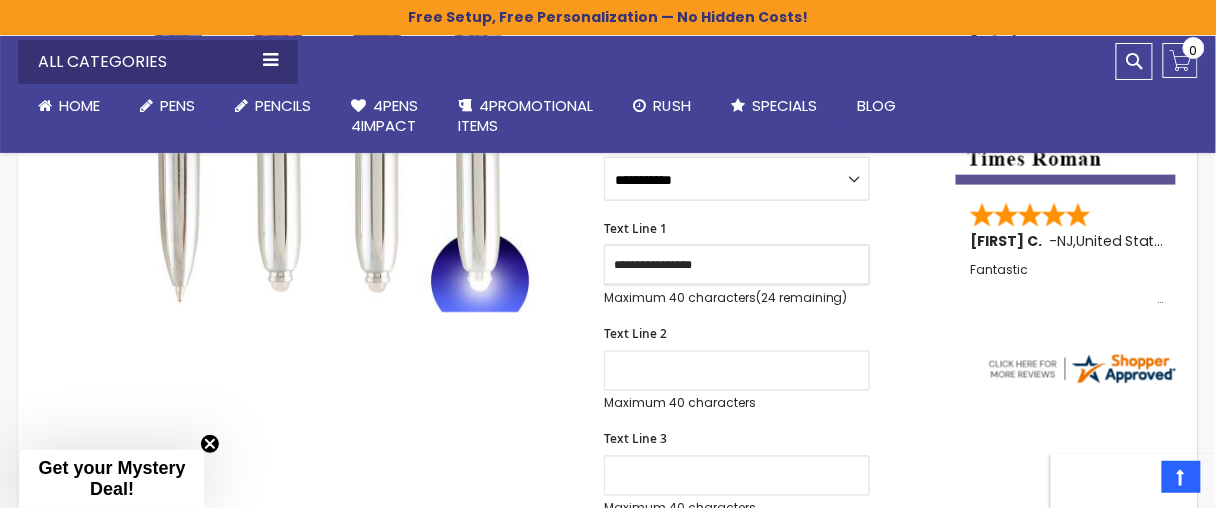 scroll, scrollTop: 600, scrollLeft: 0, axis: vertical 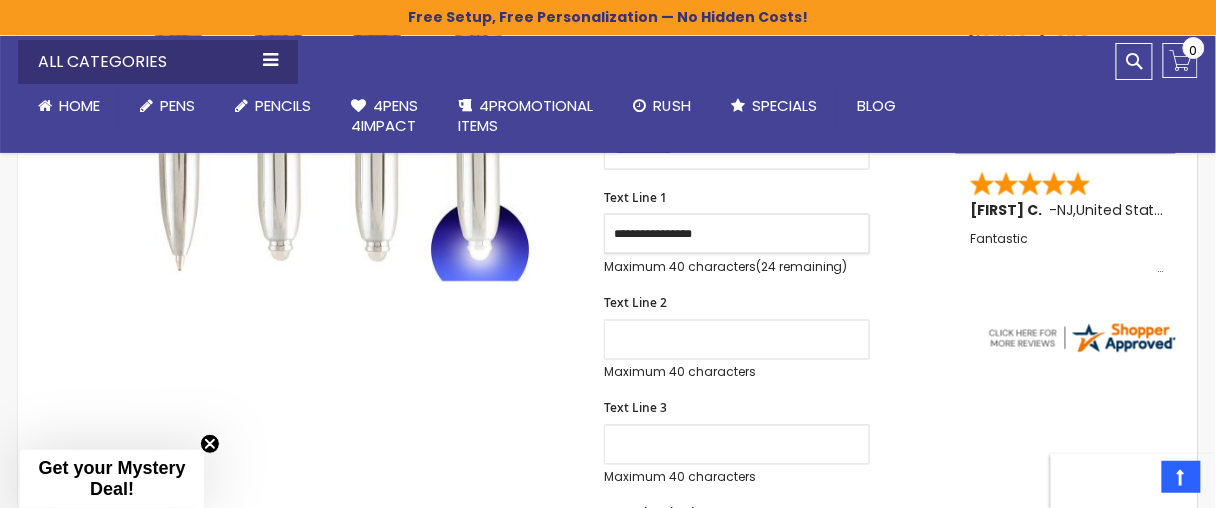 type on "**********" 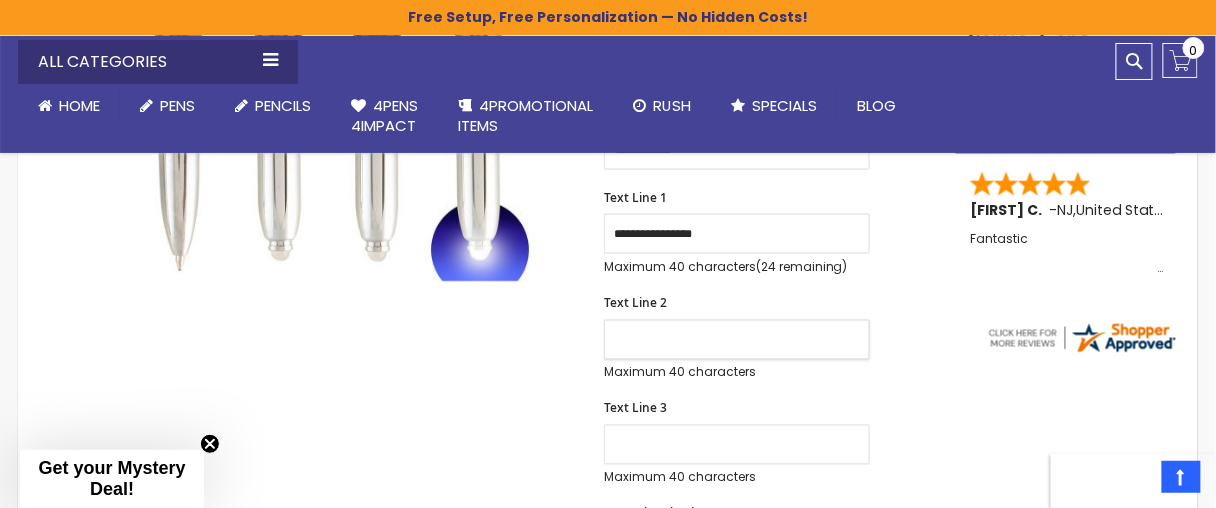 click on "Text Line 2" at bounding box center (737, 340) 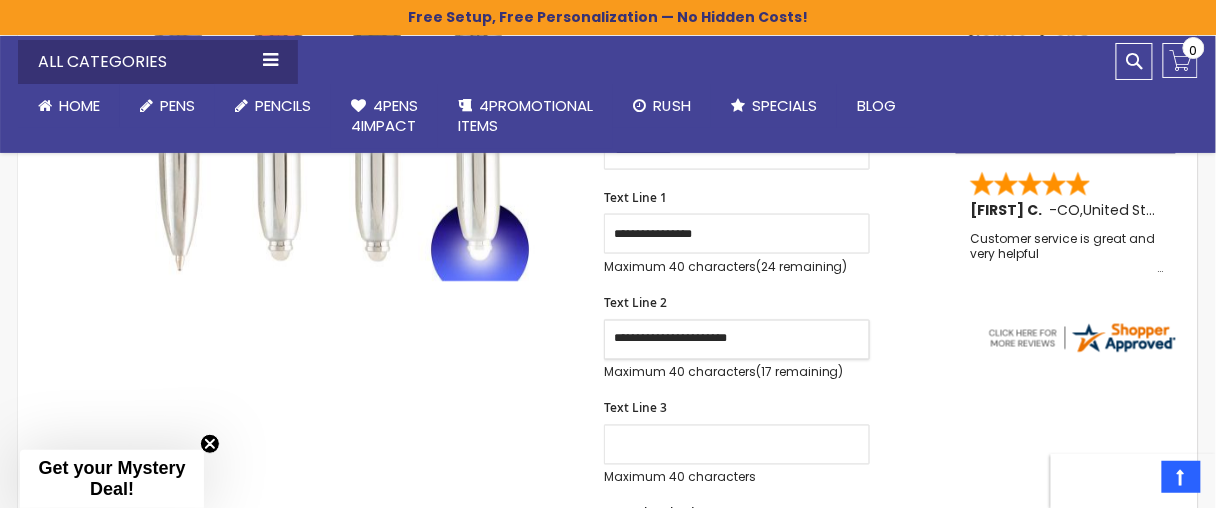 type on "**********" 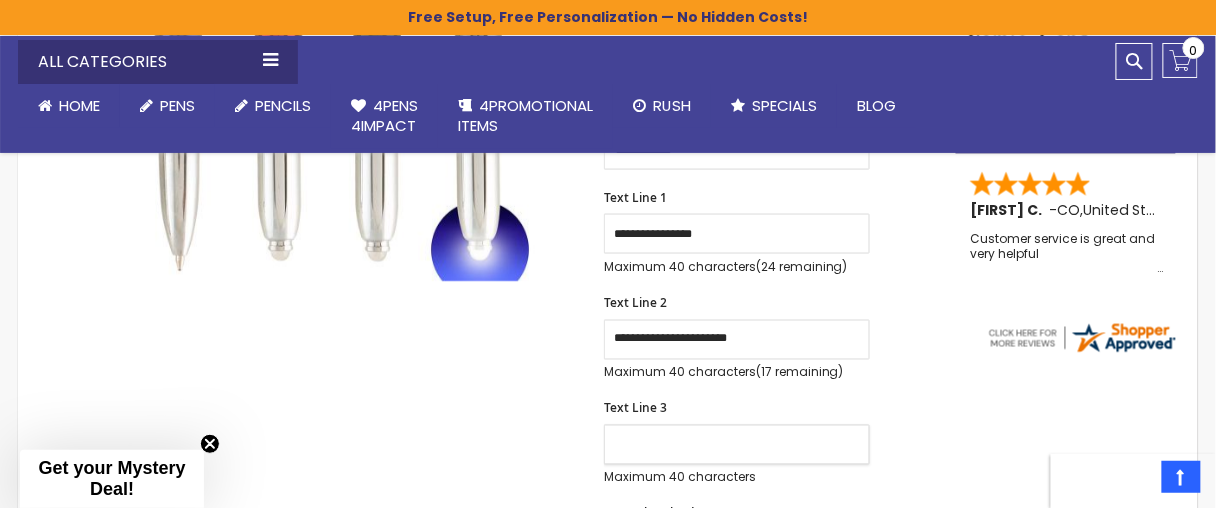 click on "Text Line 3" at bounding box center (737, 445) 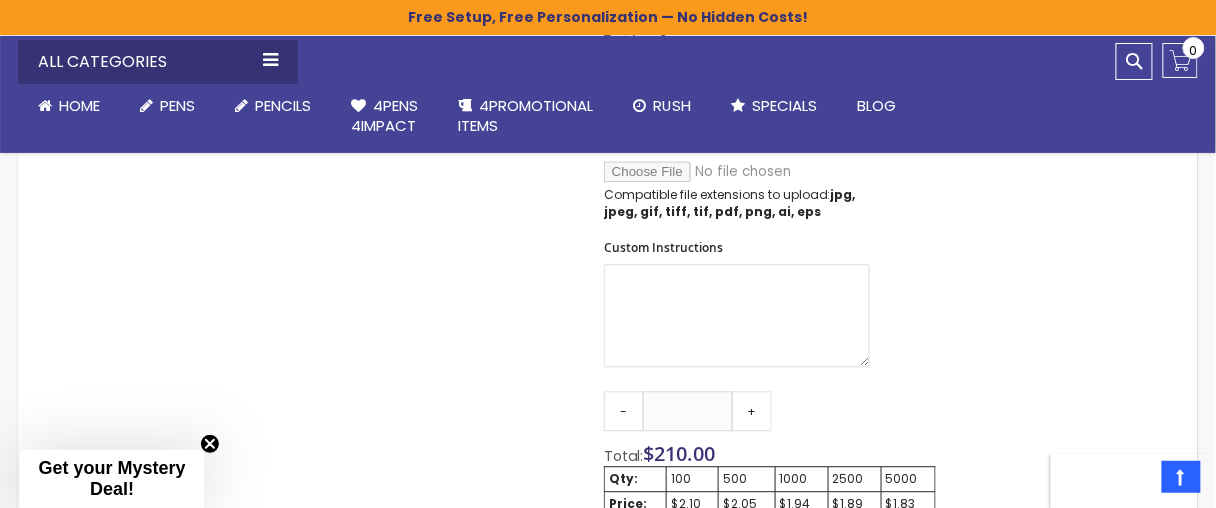 scroll, scrollTop: 1000, scrollLeft: 0, axis: vertical 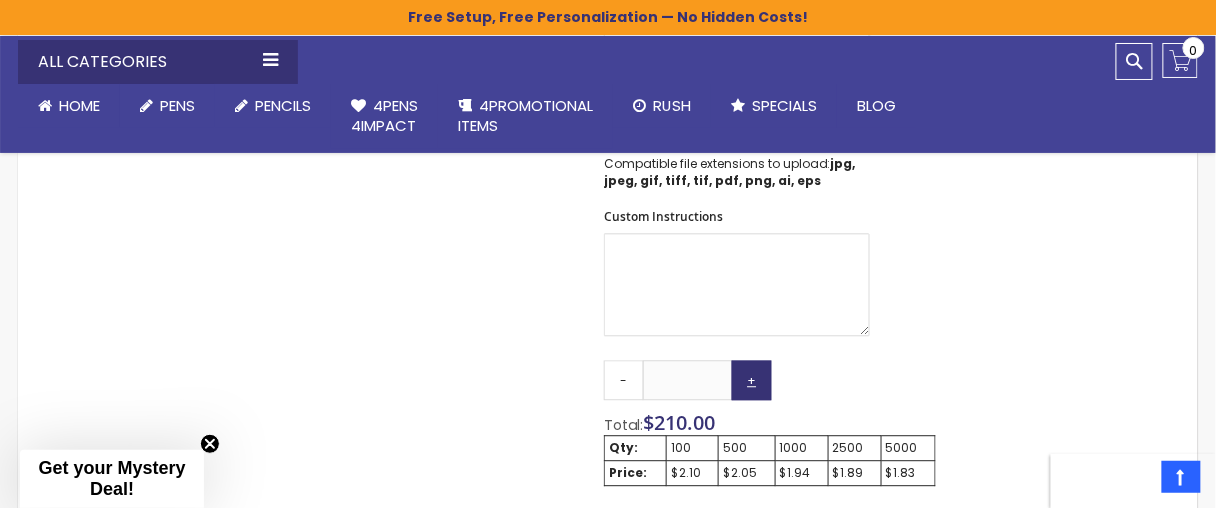 type on "**********" 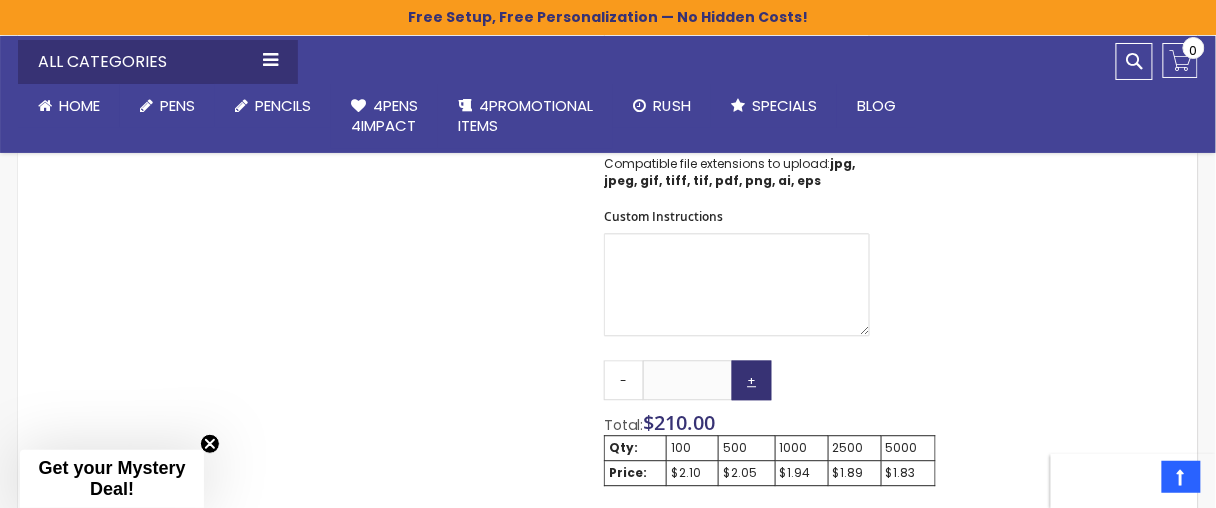 click on "+" at bounding box center (752, 380) 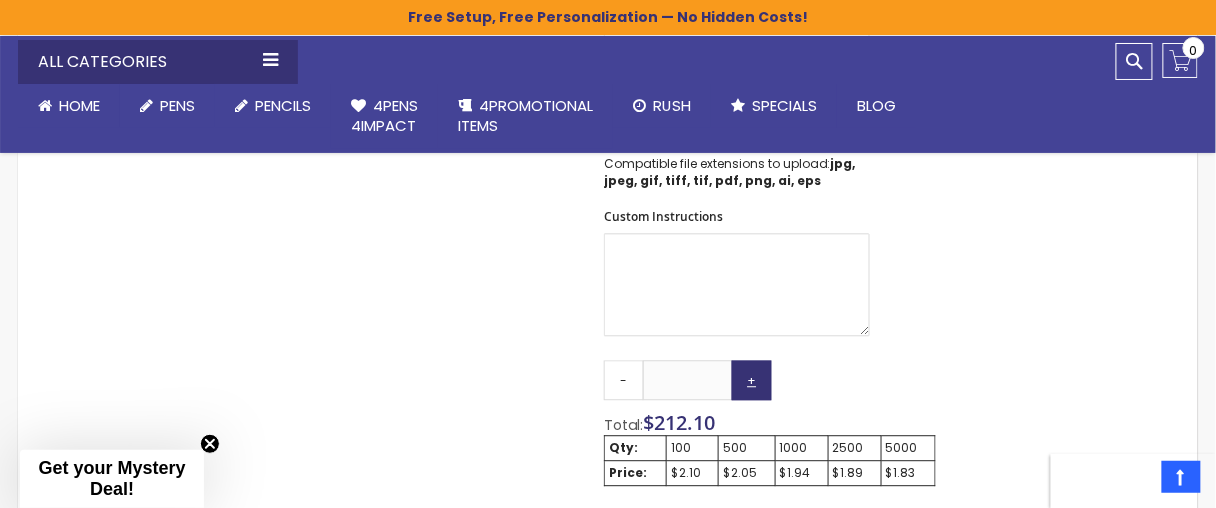 click on "+" at bounding box center (752, 380) 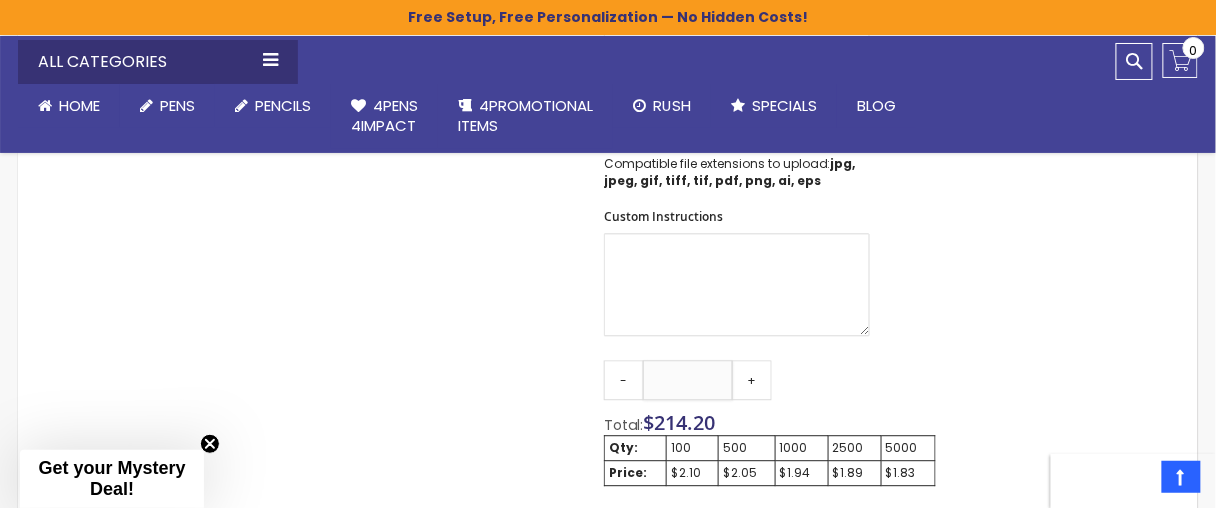 click on "***" at bounding box center [688, 380] 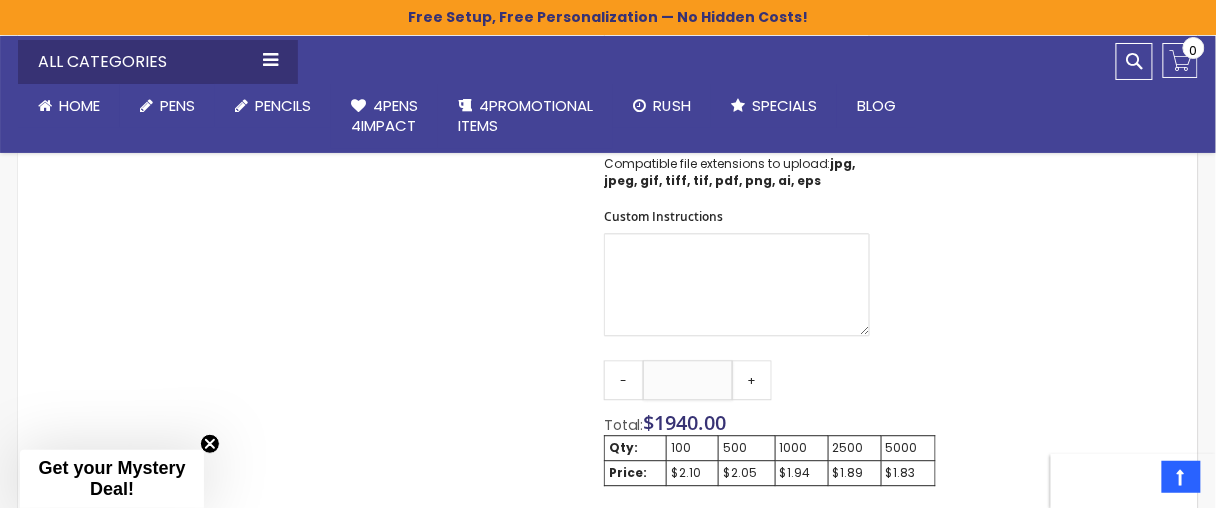 type on "****" 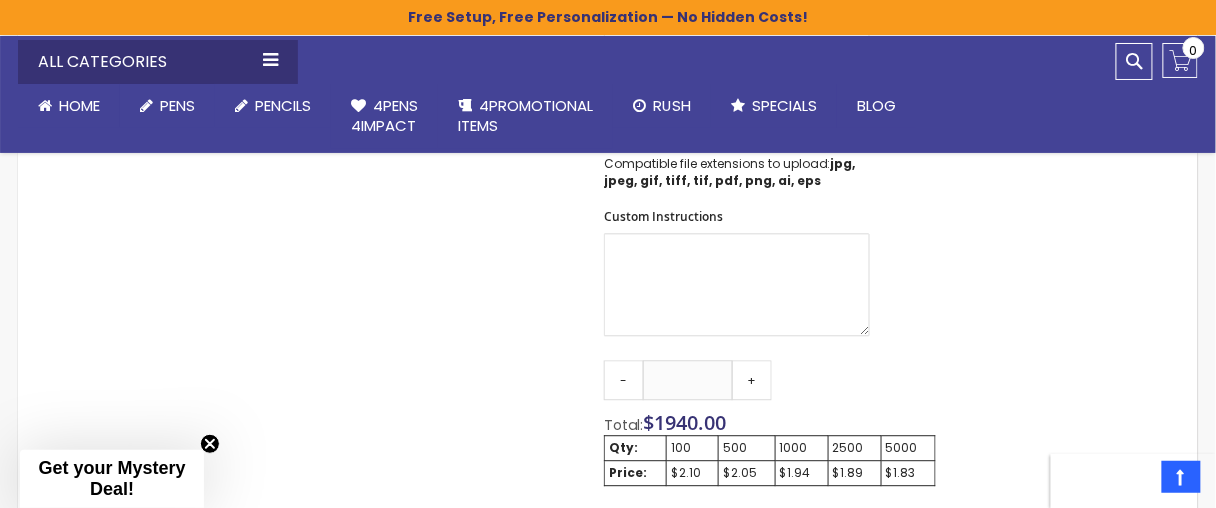 click on "Qty
-
****
+
Total:  $ 1940.00
Qty:
100
500
1000
2500
5000
Price:
$2.10
$2.05
$1.94
$1.89
$1.83
Add to Cart
@import url(//fonts.googleapis.com/css?family=Google+Sans_old:500) ••••••" at bounding box center [770, 554] 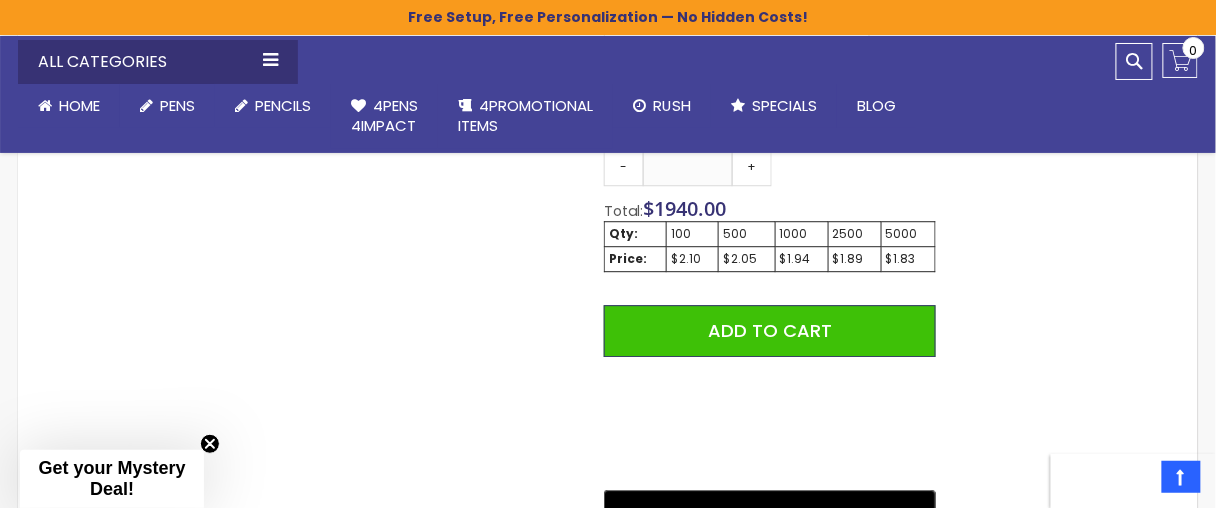 scroll, scrollTop: 1100, scrollLeft: 0, axis: vertical 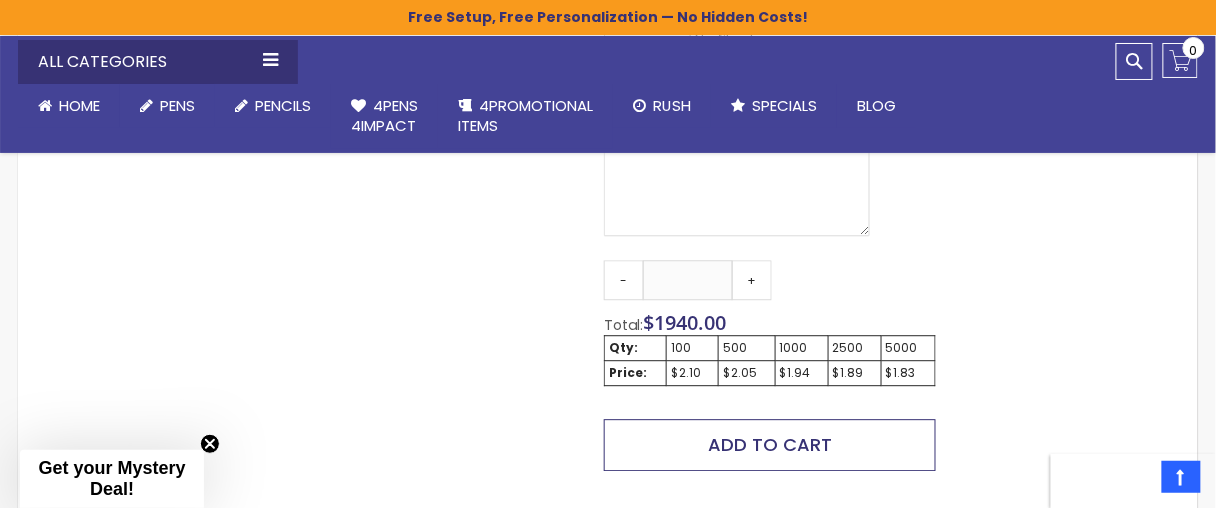 click on "Add to Cart" at bounding box center (770, 444) 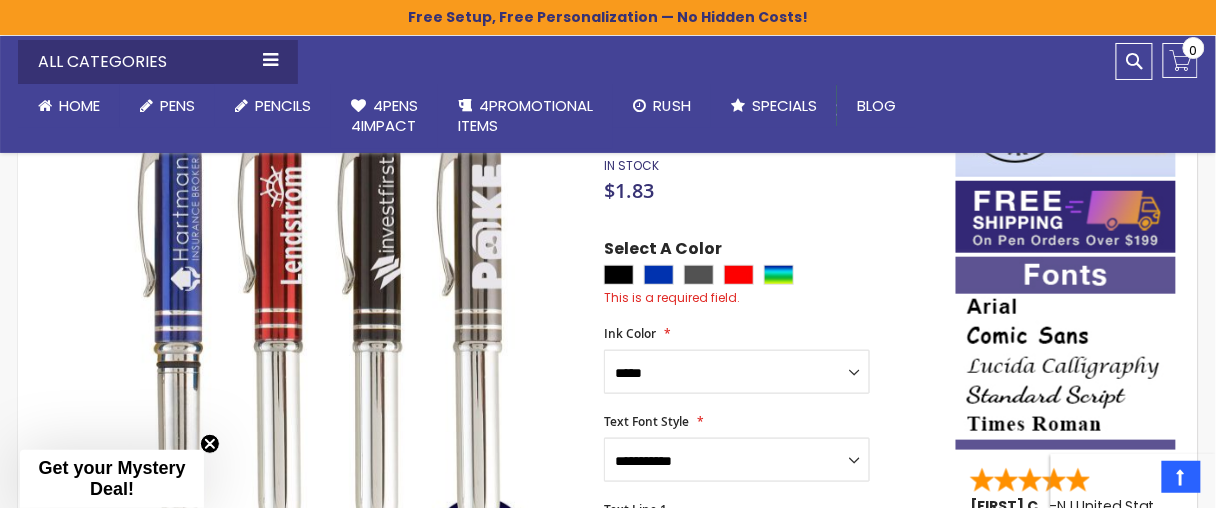 scroll, scrollTop: 274, scrollLeft: 0, axis: vertical 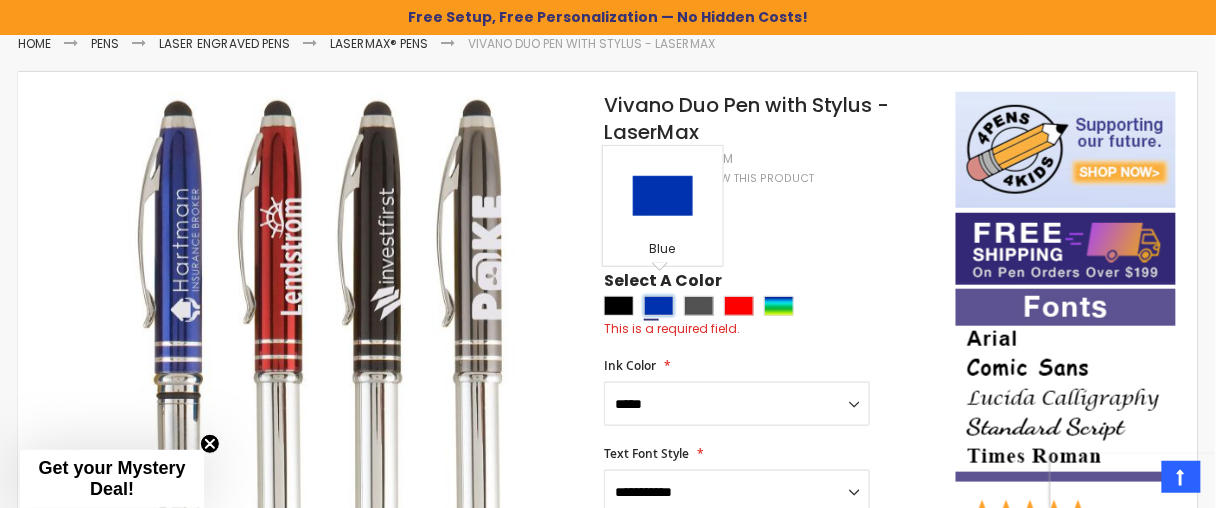 click at bounding box center [659, 306] 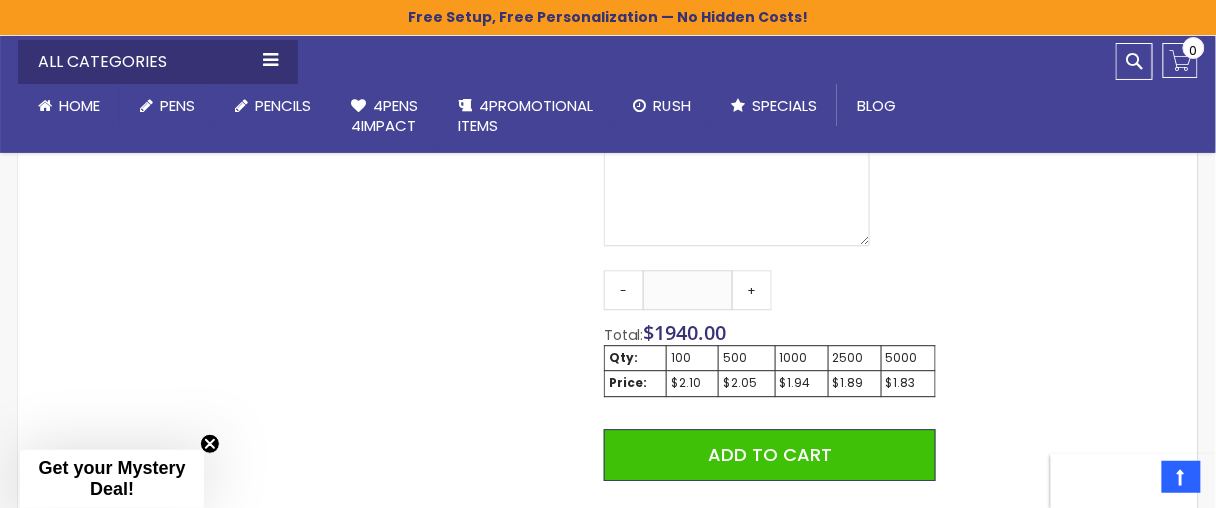 scroll, scrollTop: 1074, scrollLeft: 0, axis: vertical 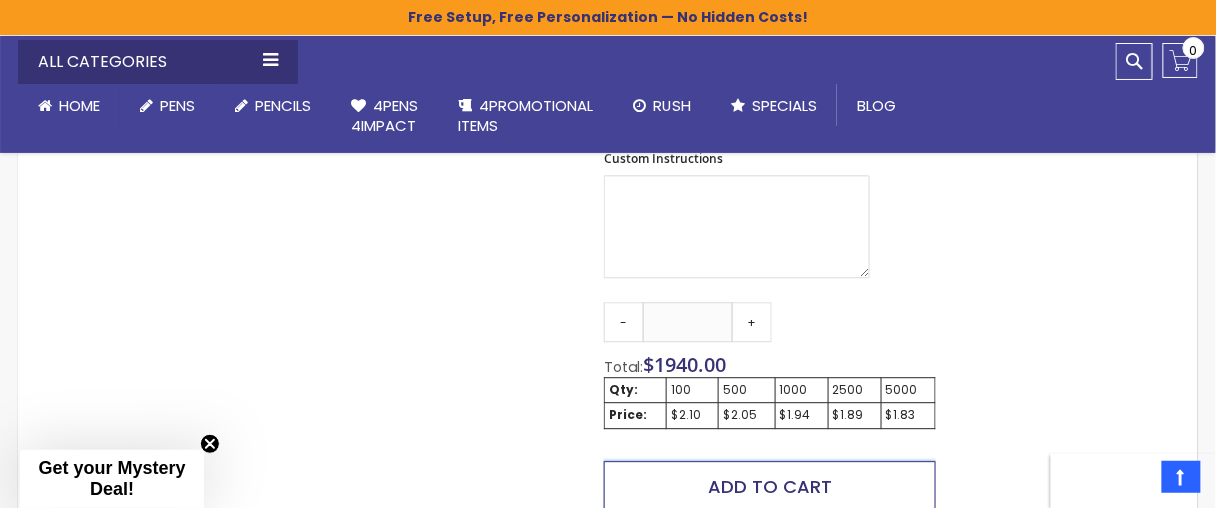 click on "Add to Cart" at bounding box center (770, 486) 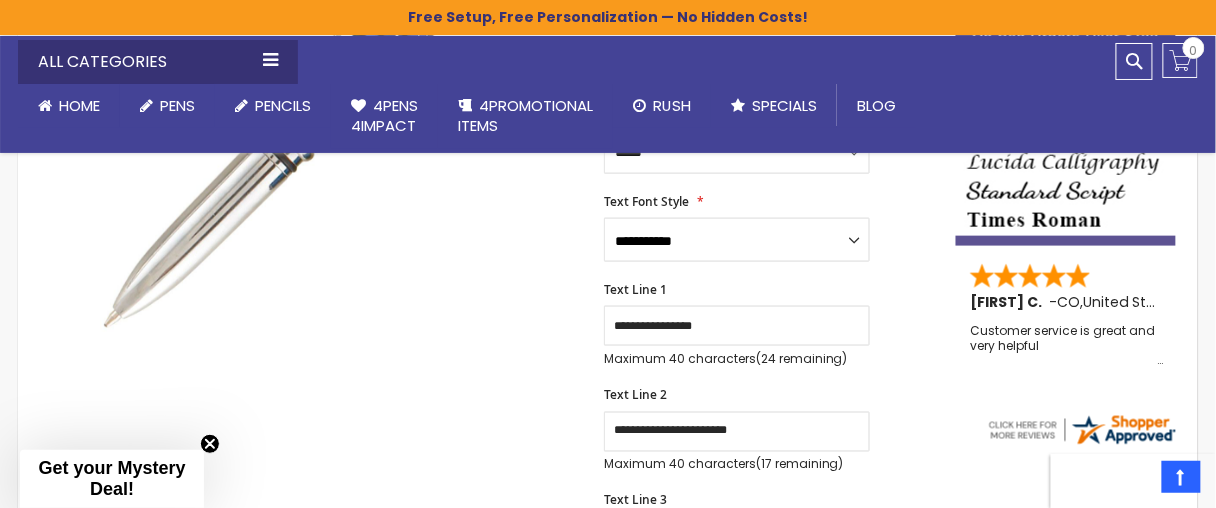scroll, scrollTop: 415, scrollLeft: 0, axis: vertical 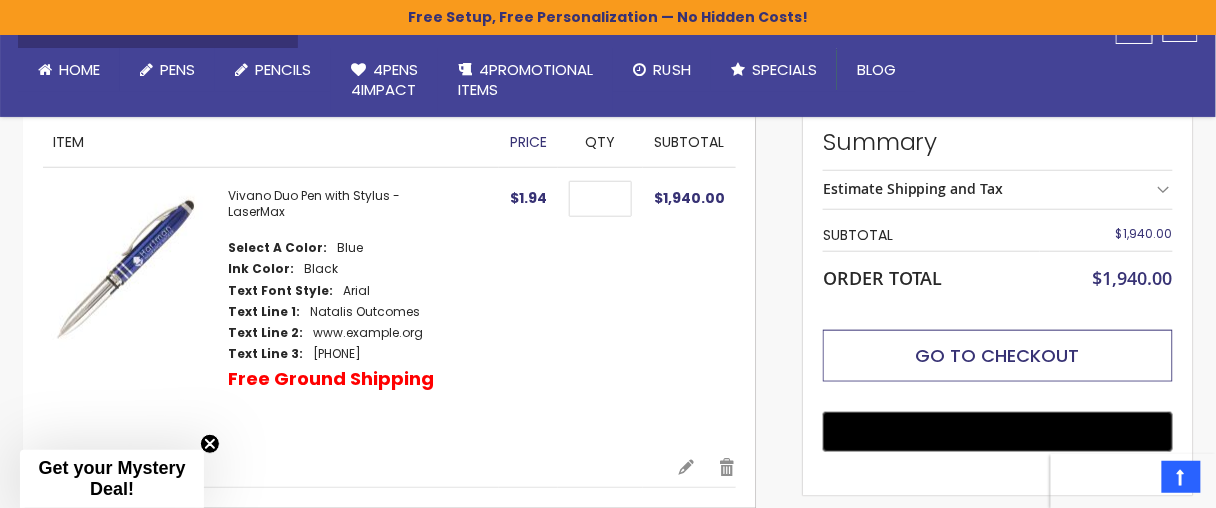 click on "Go to Checkout" at bounding box center [998, 355] 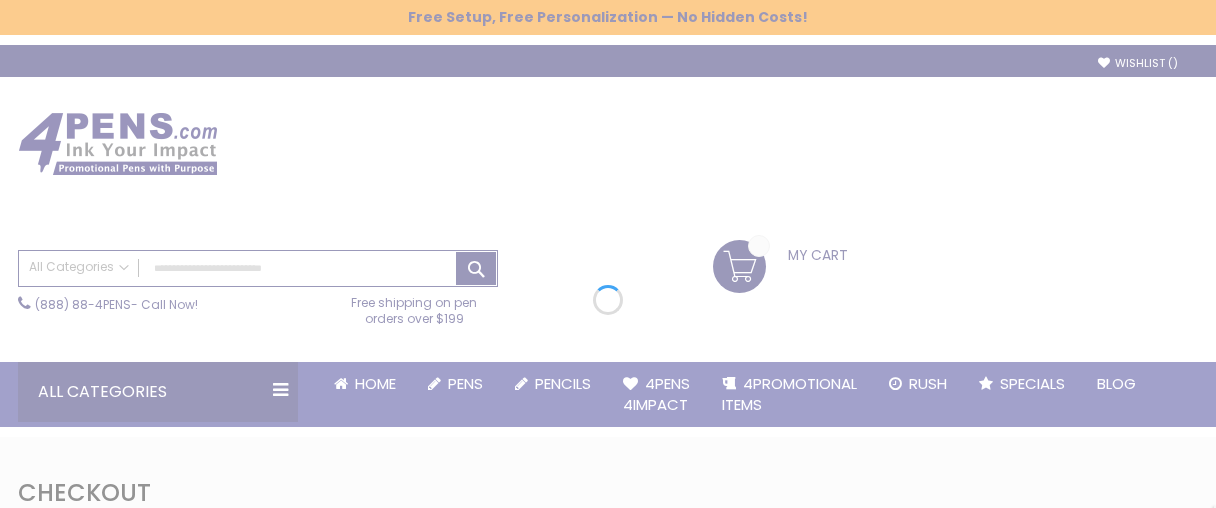 scroll, scrollTop: 0, scrollLeft: 0, axis: both 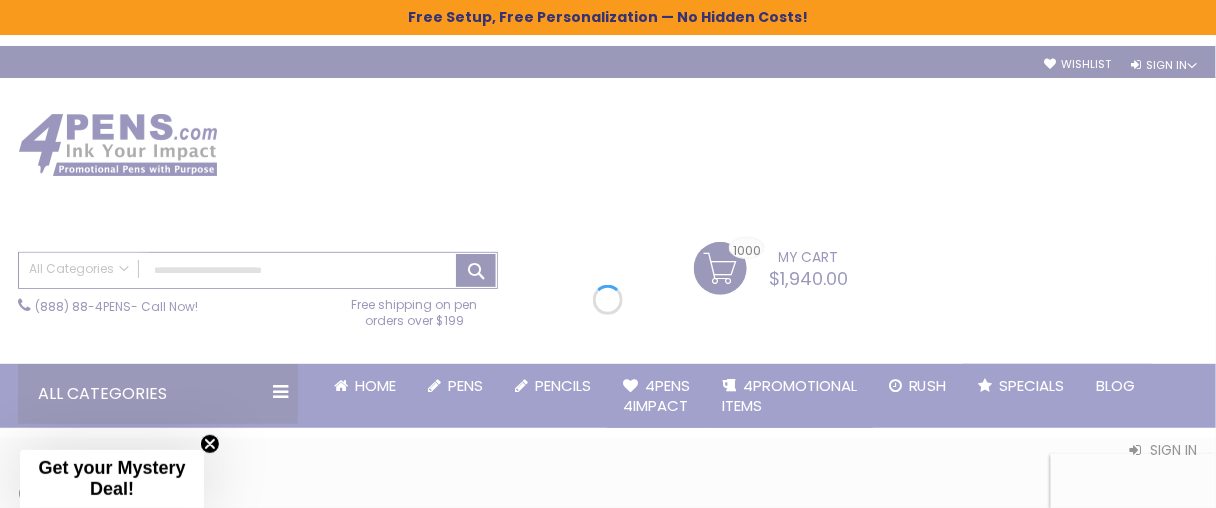 select on "*" 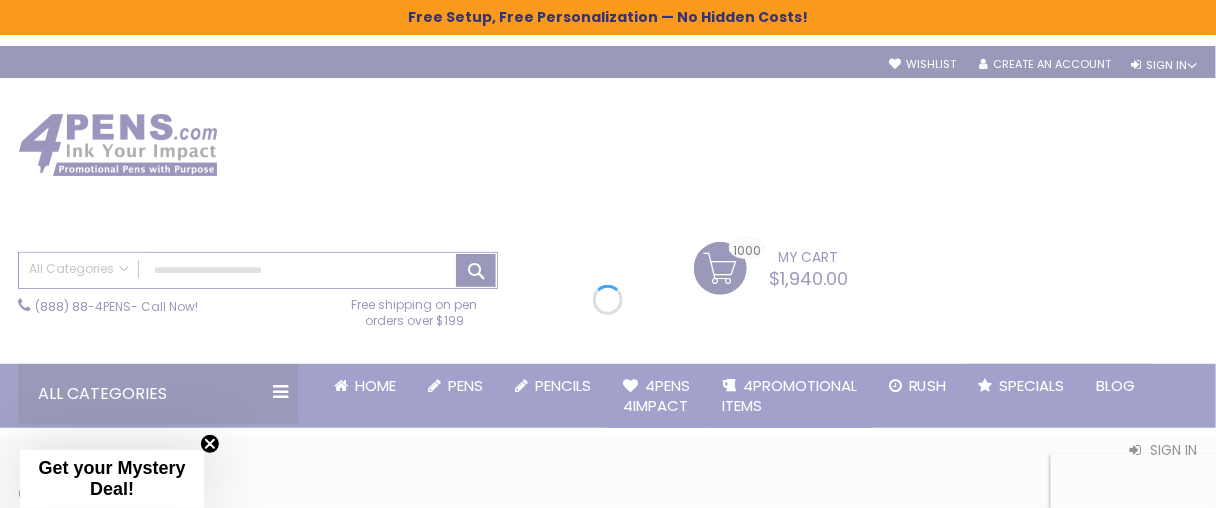 scroll, scrollTop: 0, scrollLeft: 0, axis: both 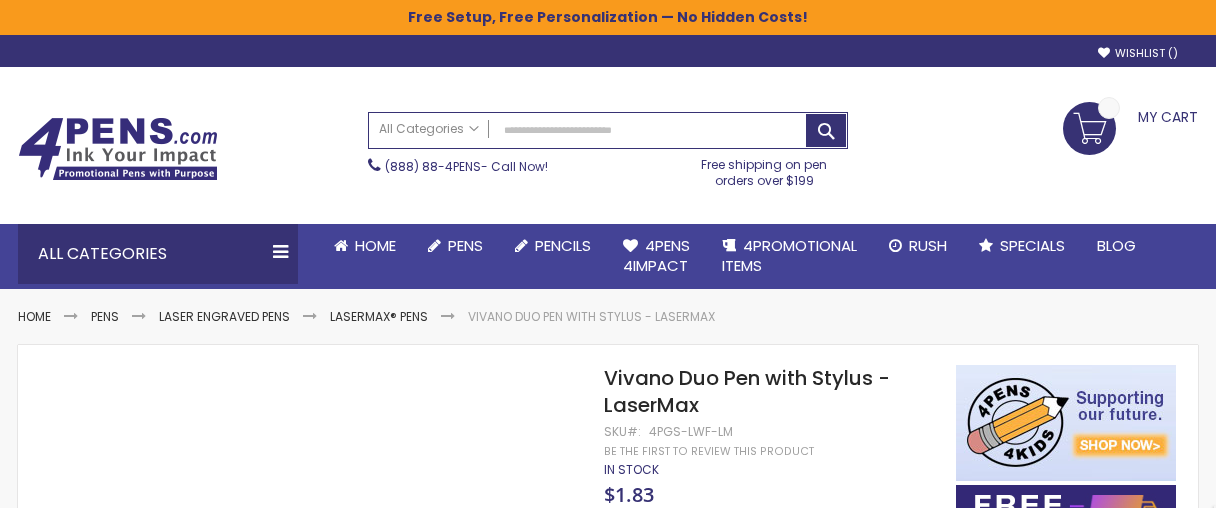 select on "****" 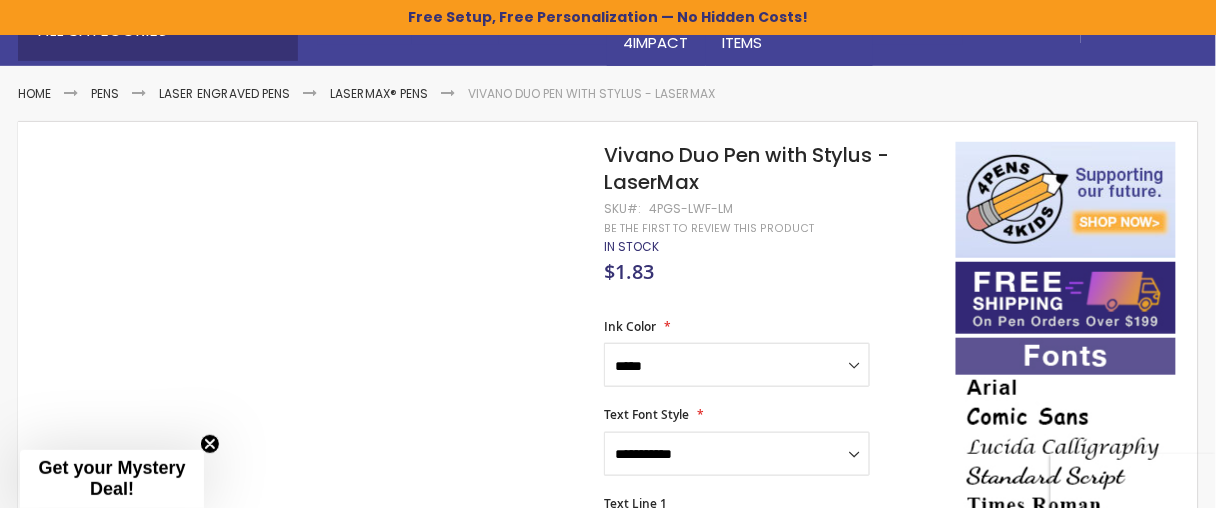 scroll, scrollTop: 225, scrollLeft: 0, axis: vertical 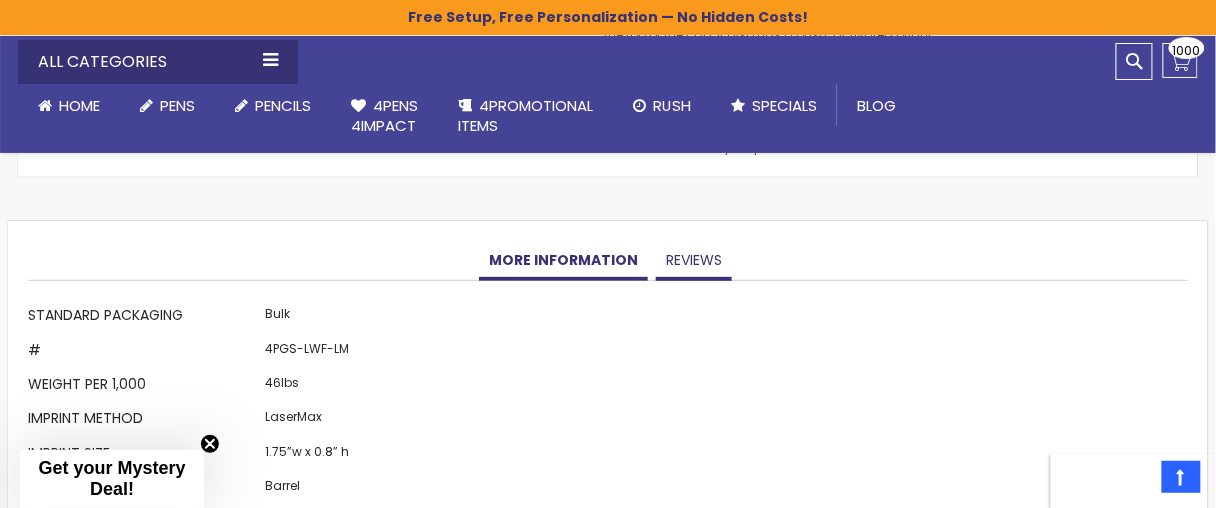 click on "Reviews" at bounding box center [694, 261] 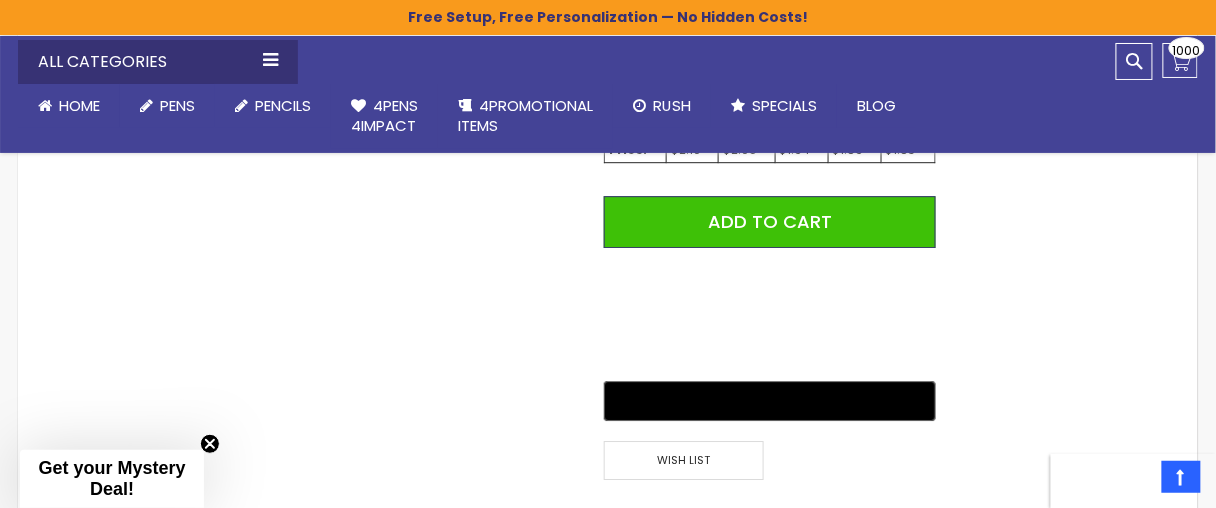 scroll, scrollTop: 0, scrollLeft: 0, axis: both 